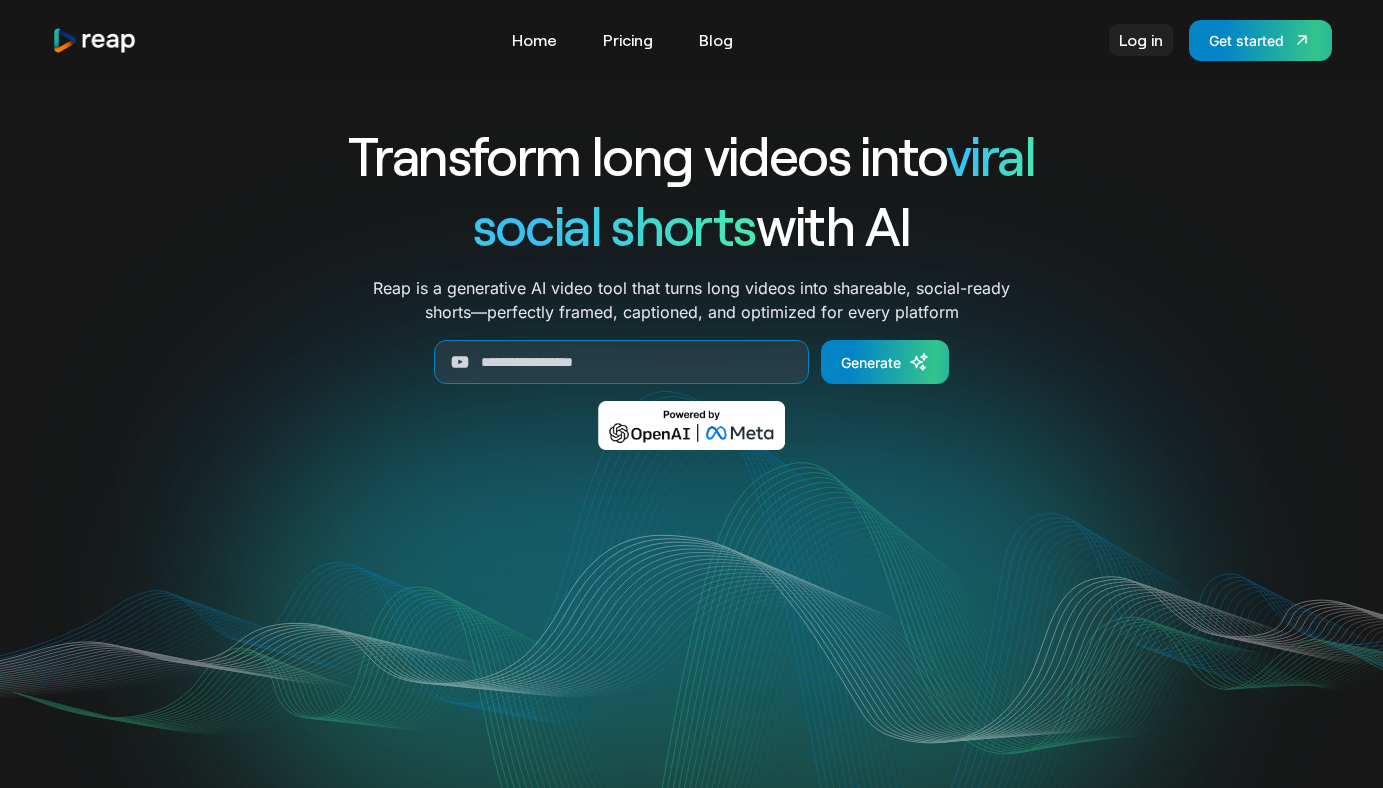 scroll, scrollTop: 2032, scrollLeft: 0, axis: vertical 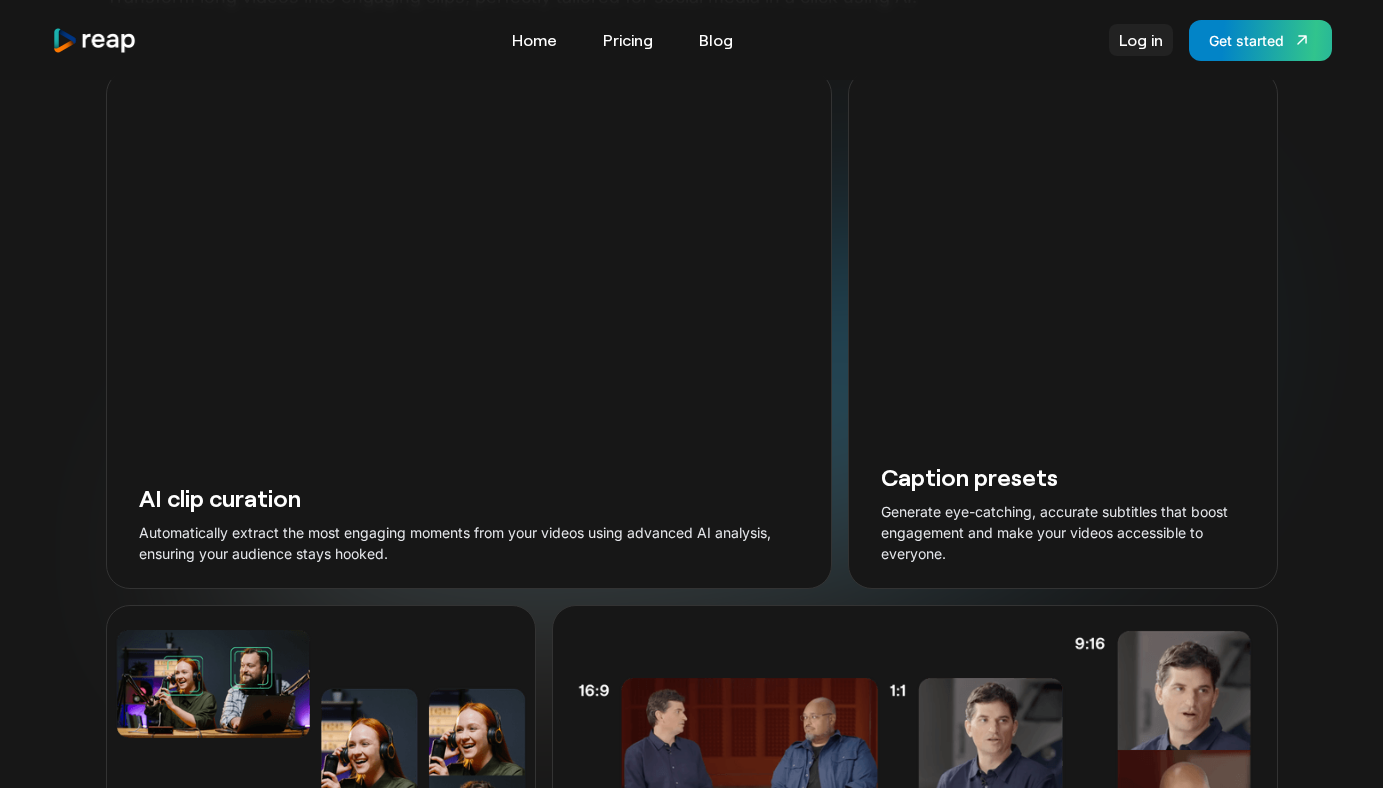 click on "Log in" at bounding box center (1141, 40) 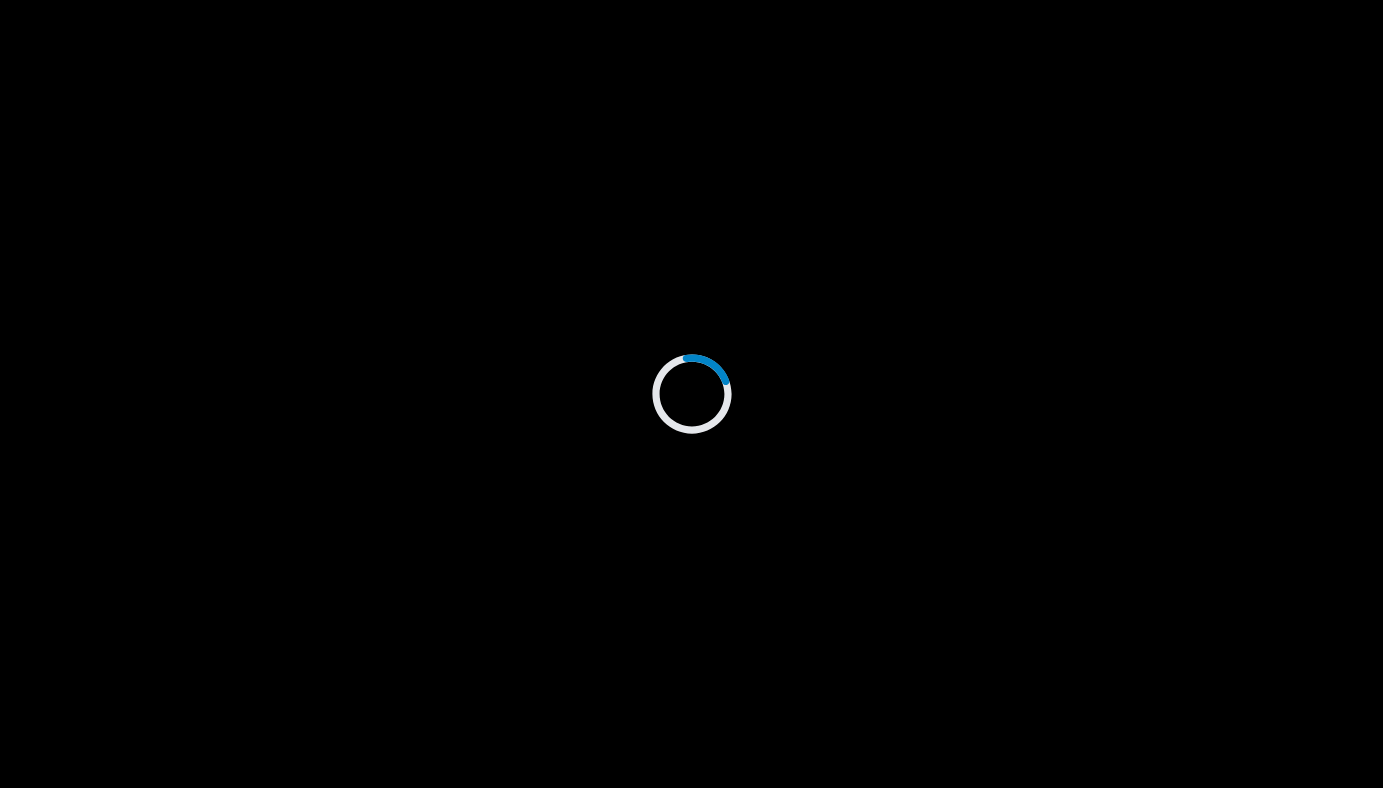 scroll, scrollTop: 0, scrollLeft: 0, axis: both 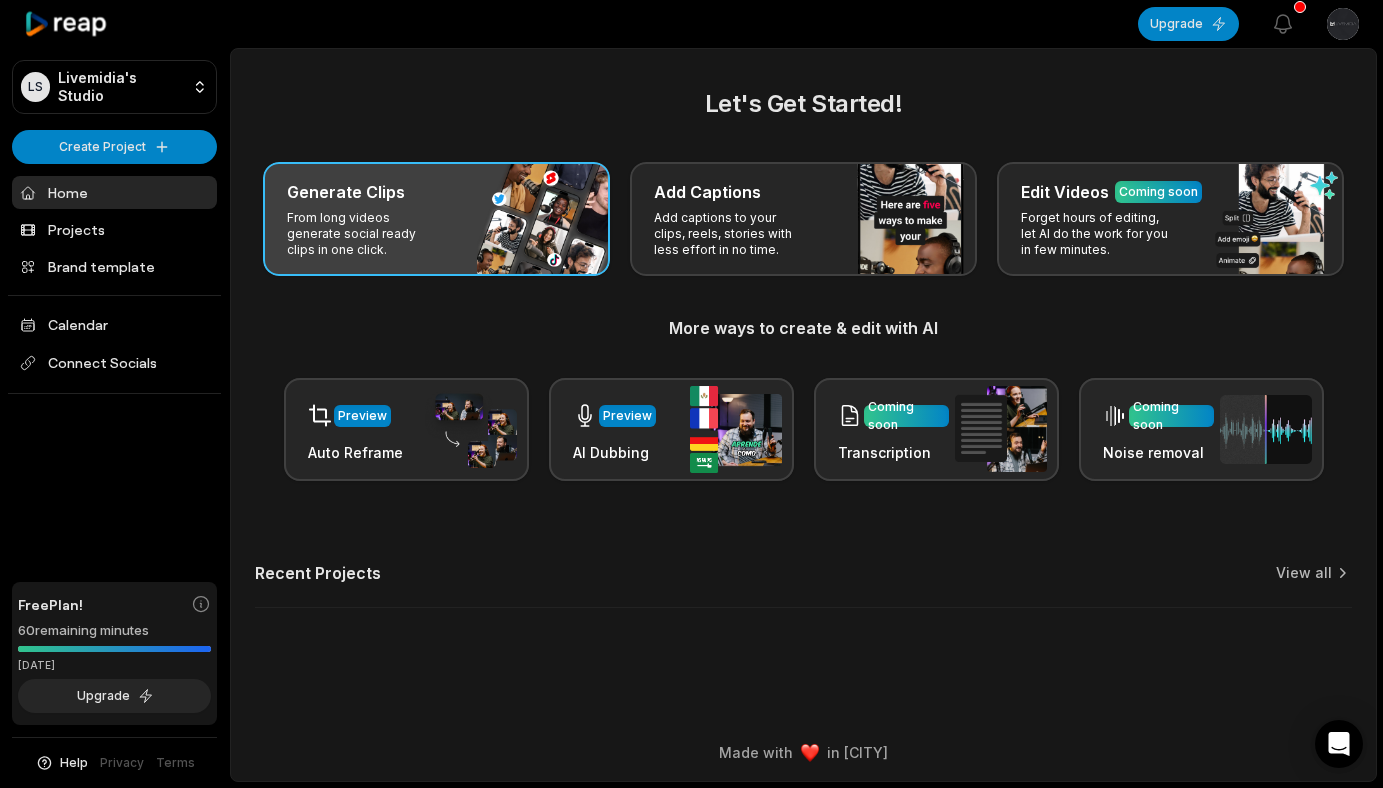 click on "From long videos generate social ready clips in one click." at bounding box center (364, 234) 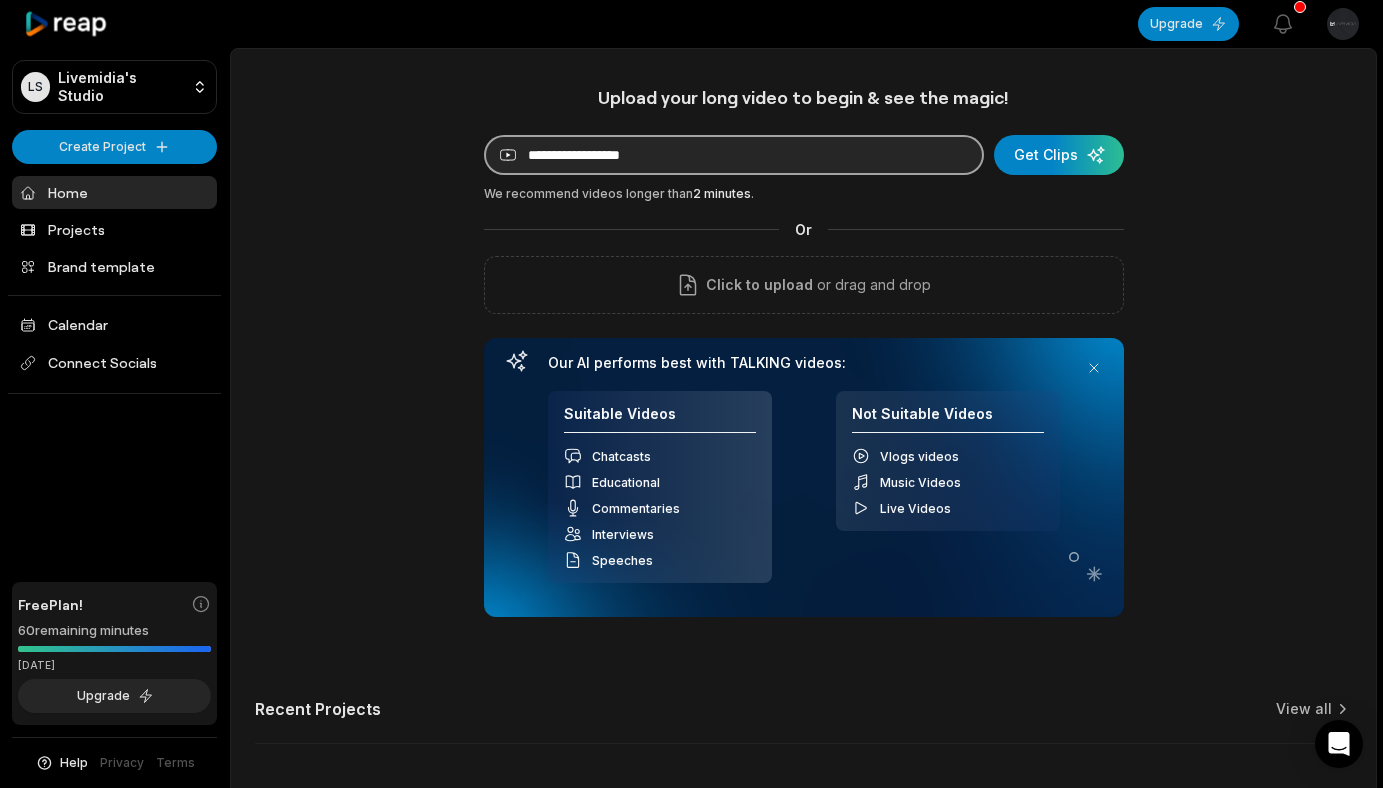 click at bounding box center [734, 155] 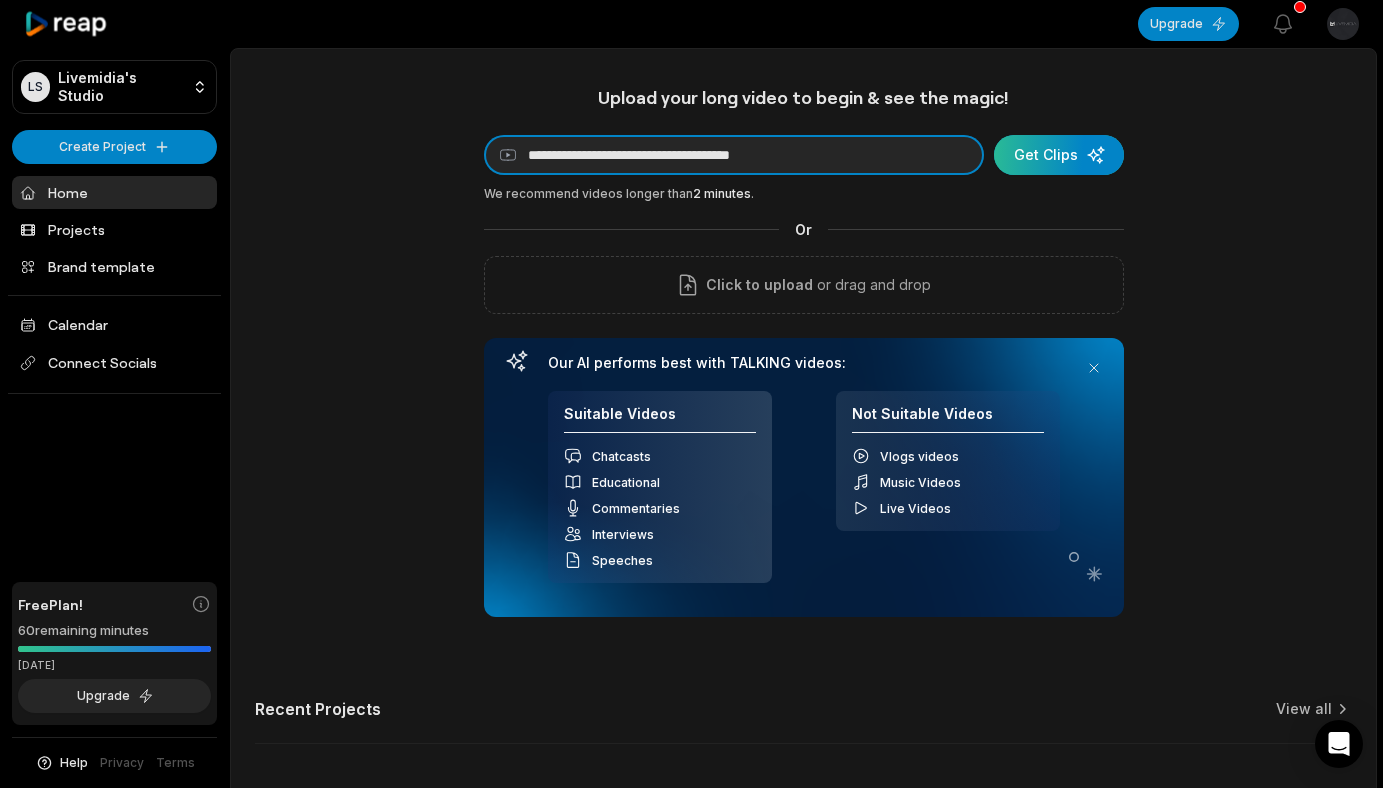 type on "**********" 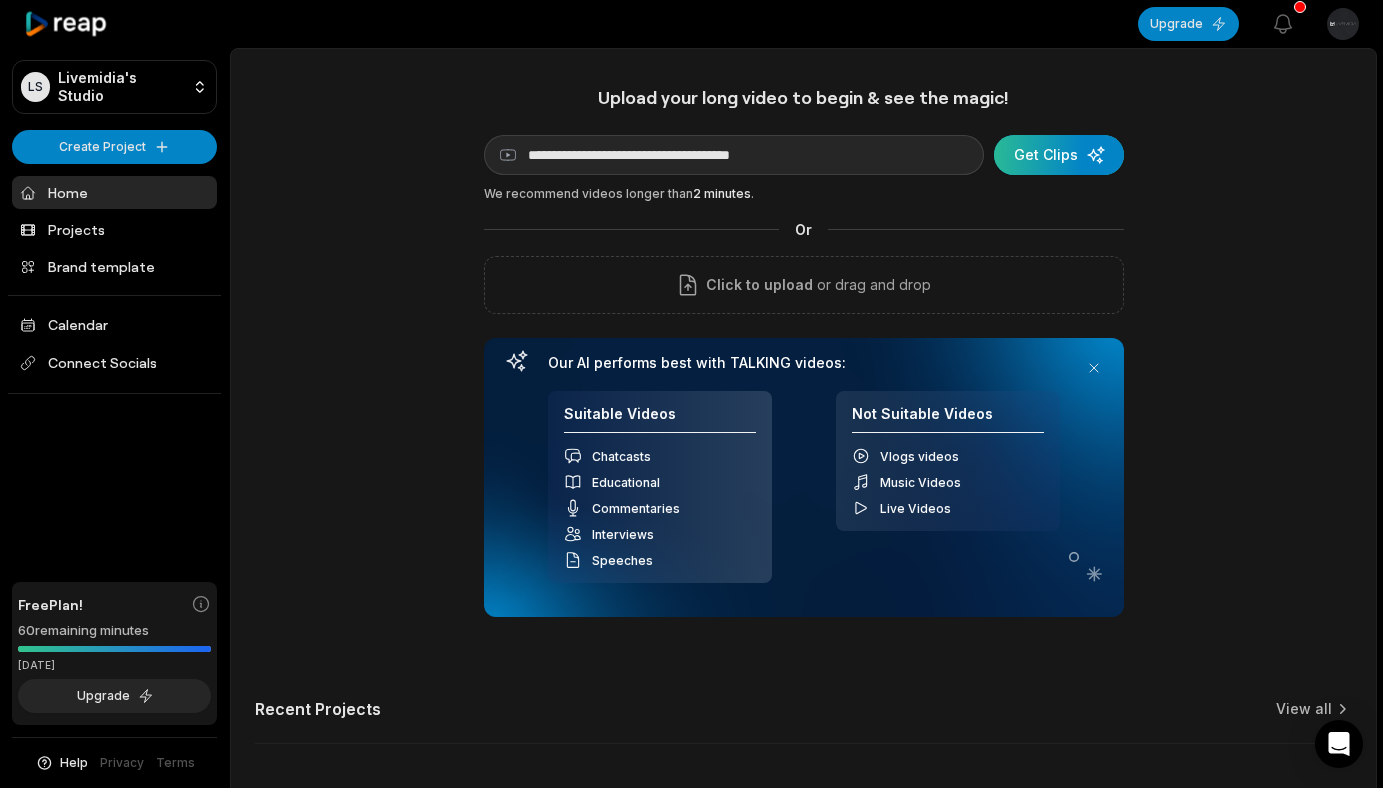 click at bounding box center [1059, 155] 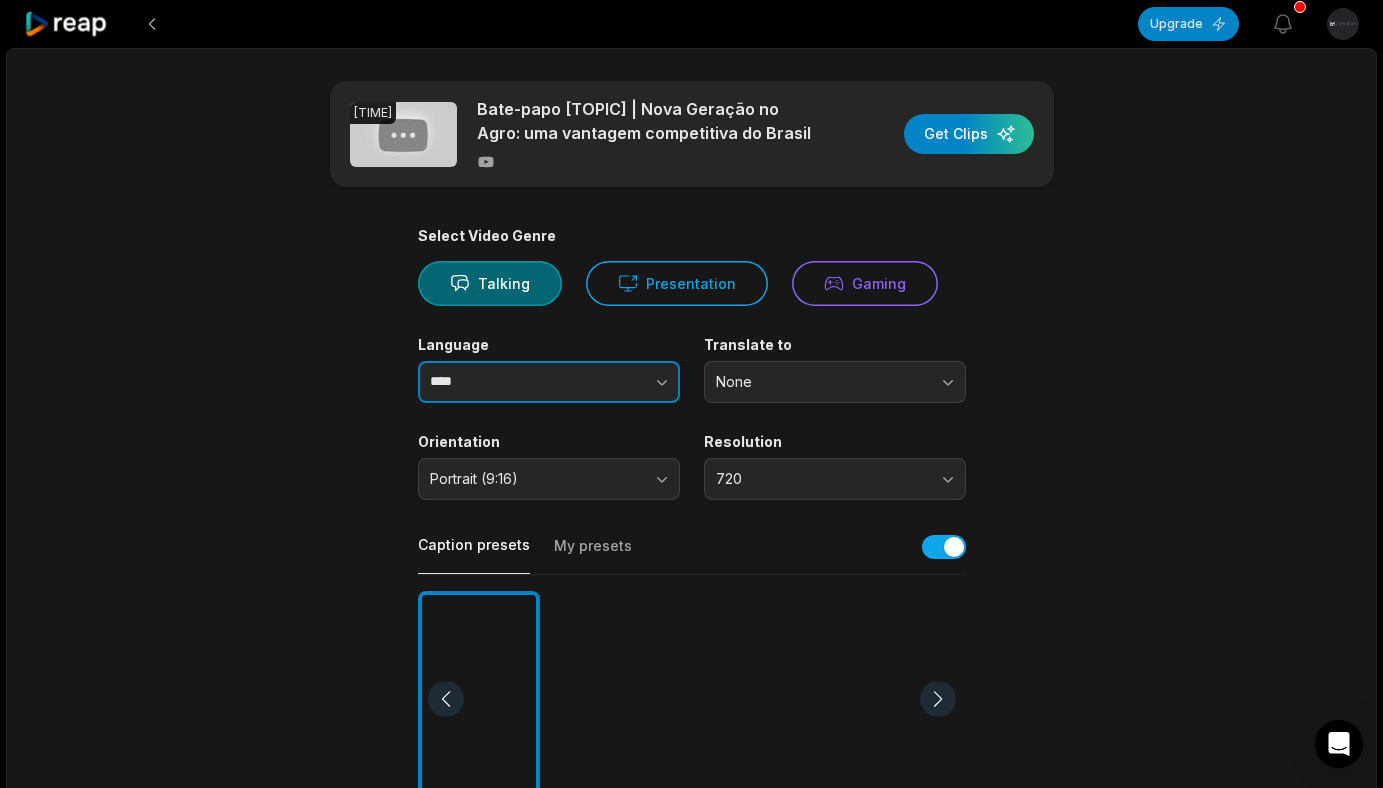 click at bounding box center [622, 382] 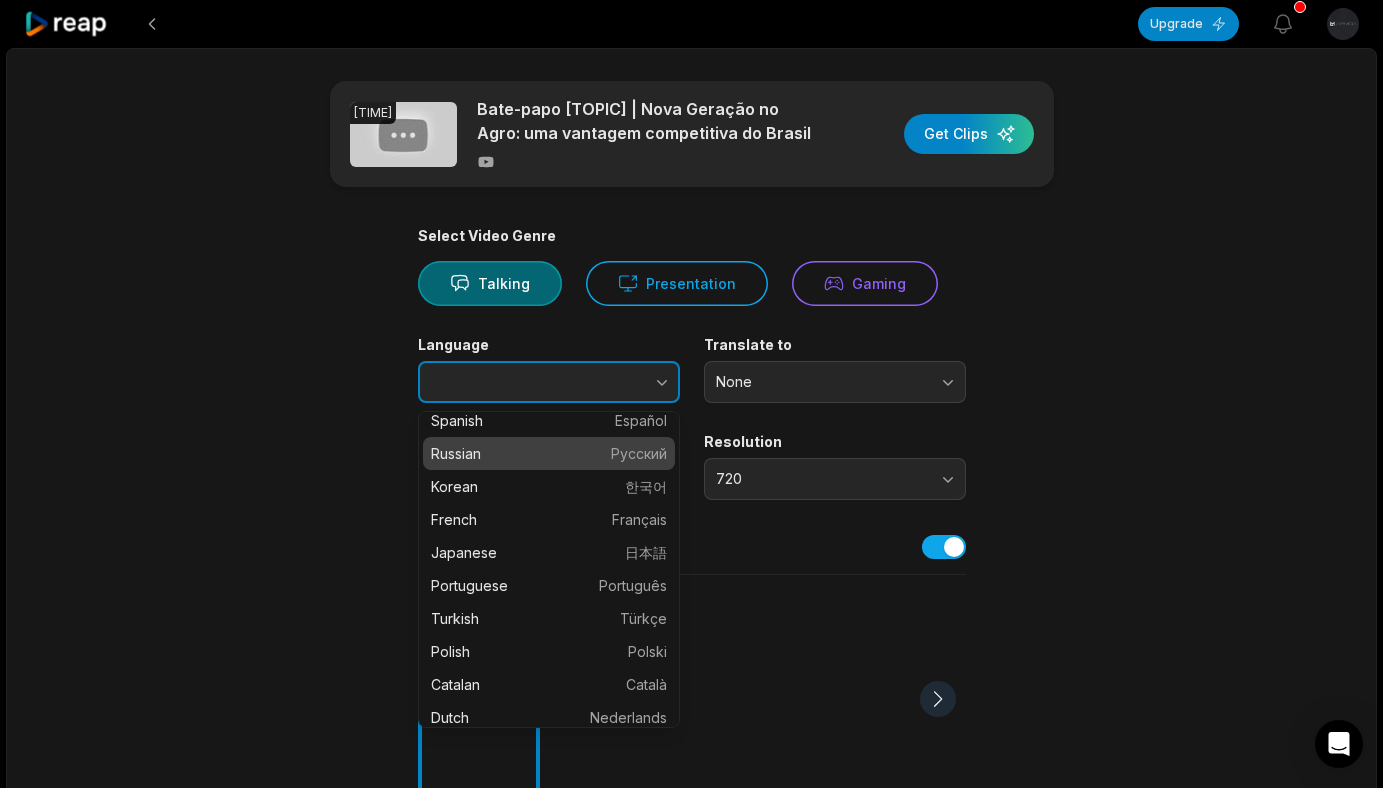 scroll, scrollTop: 158, scrollLeft: 0, axis: vertical 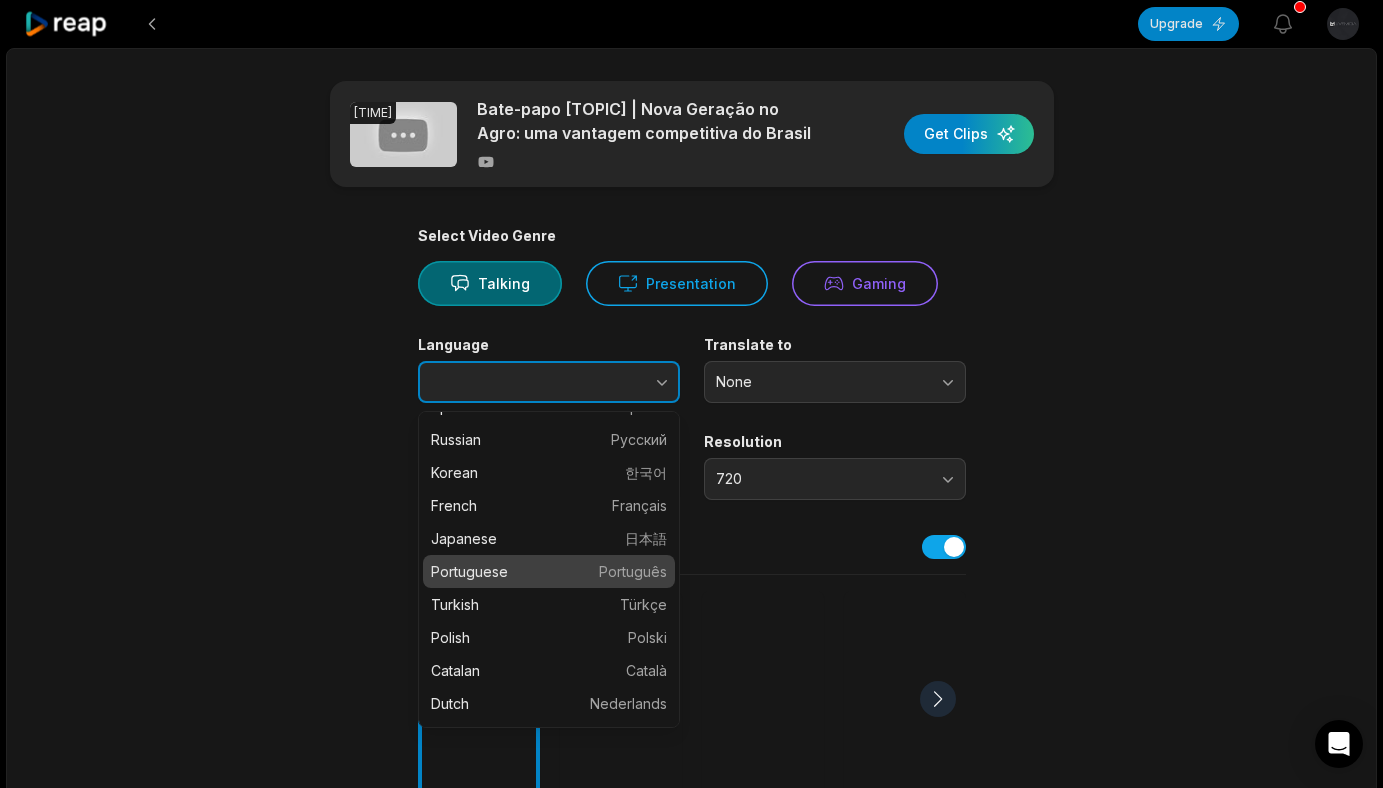 type on "**********" 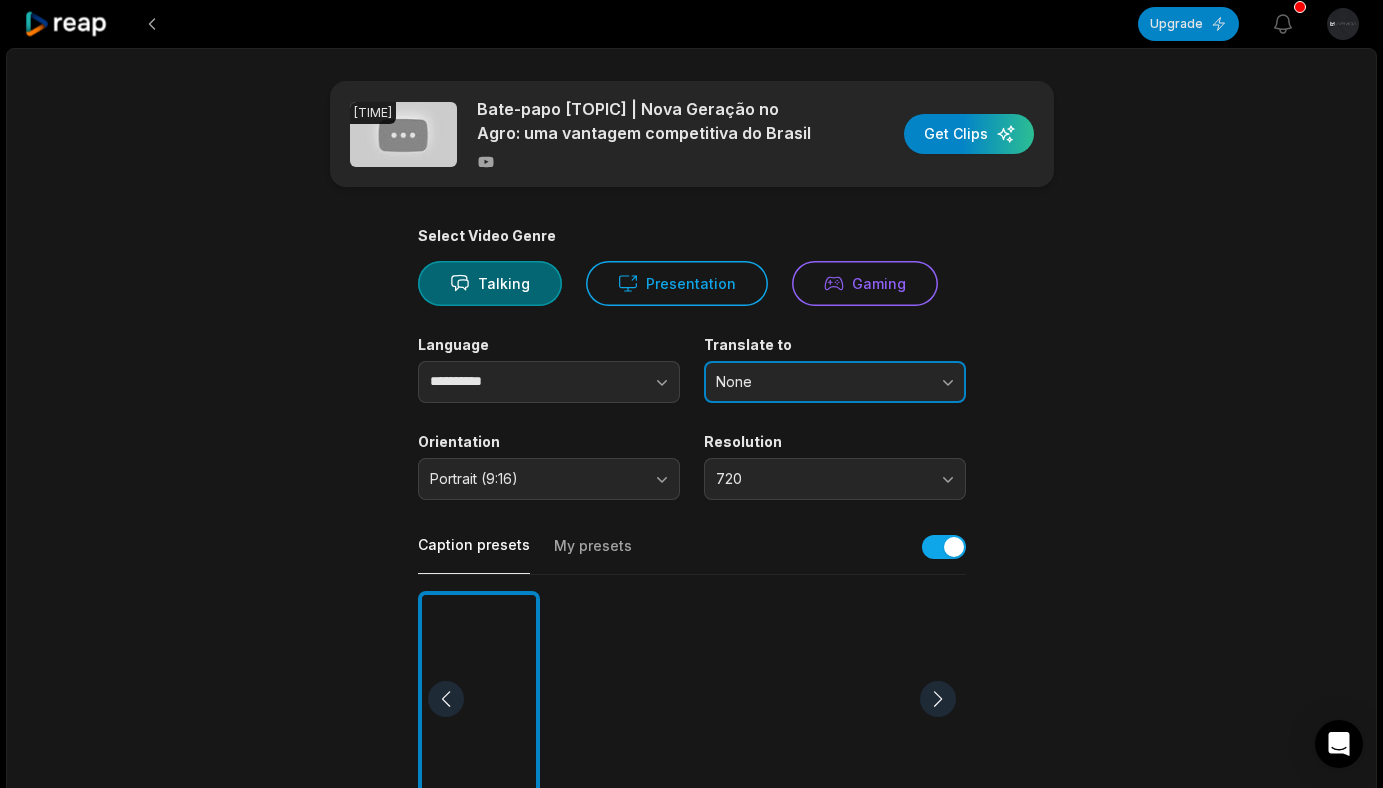 click on "None" at bounding box center (821, 382) 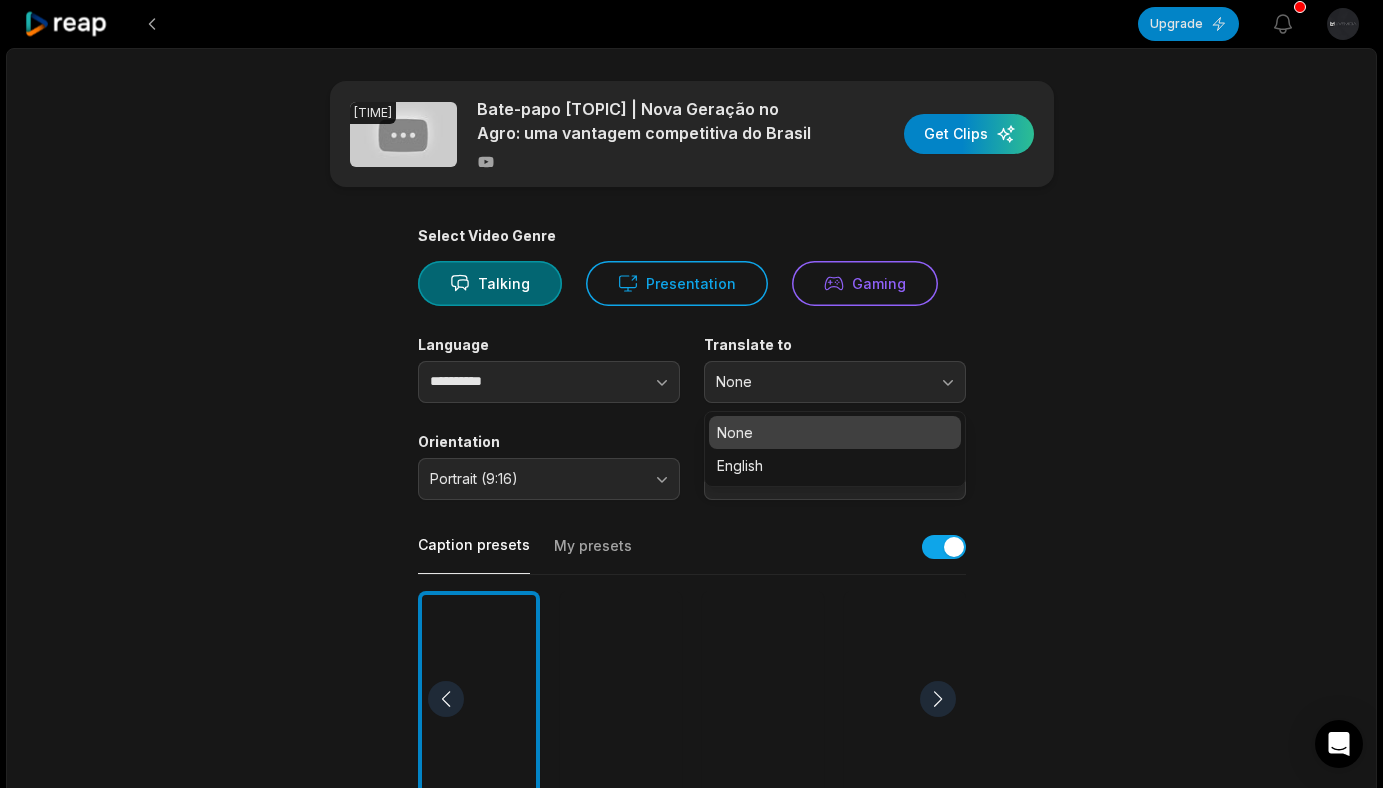 click on "None" at bounding box center [835, 432] 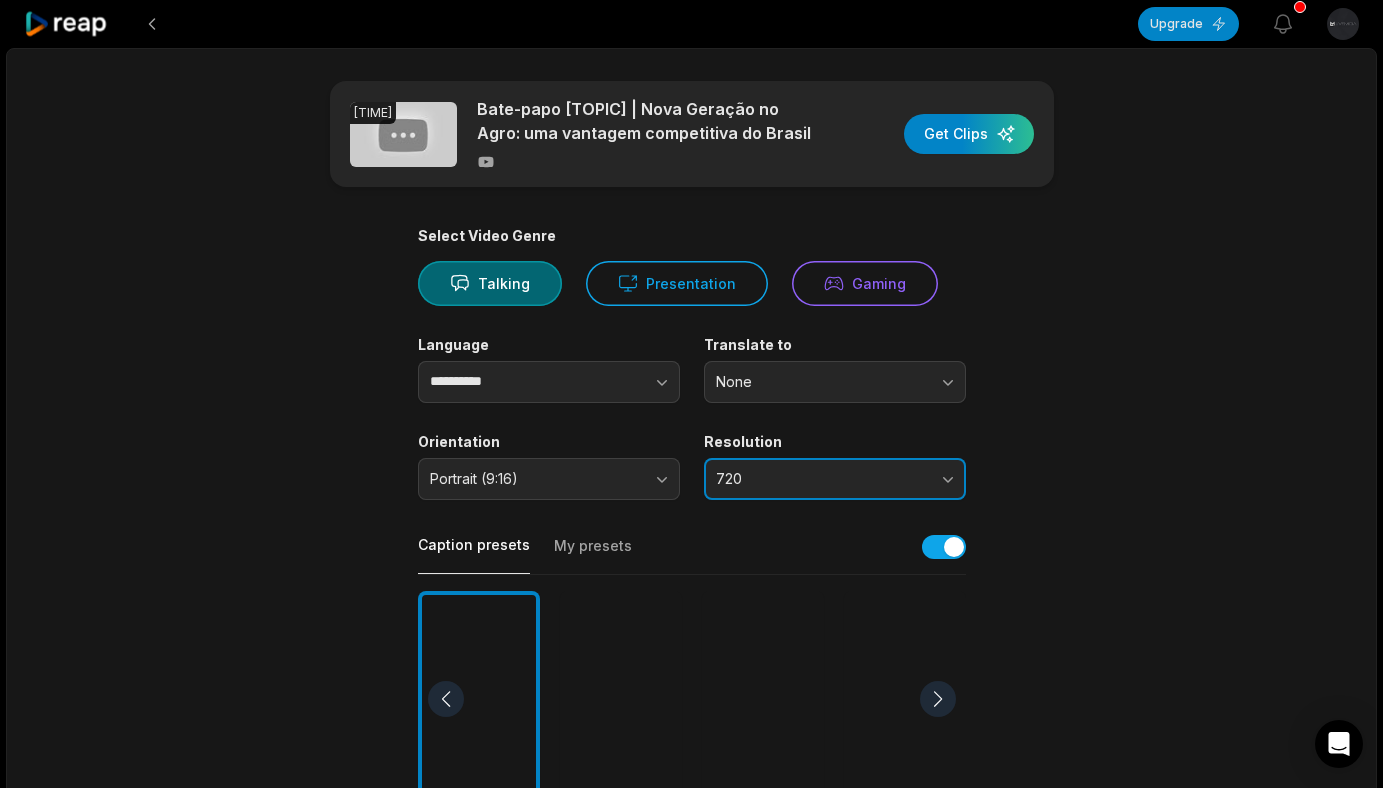 click on "720" at bounding box center [821, 479] 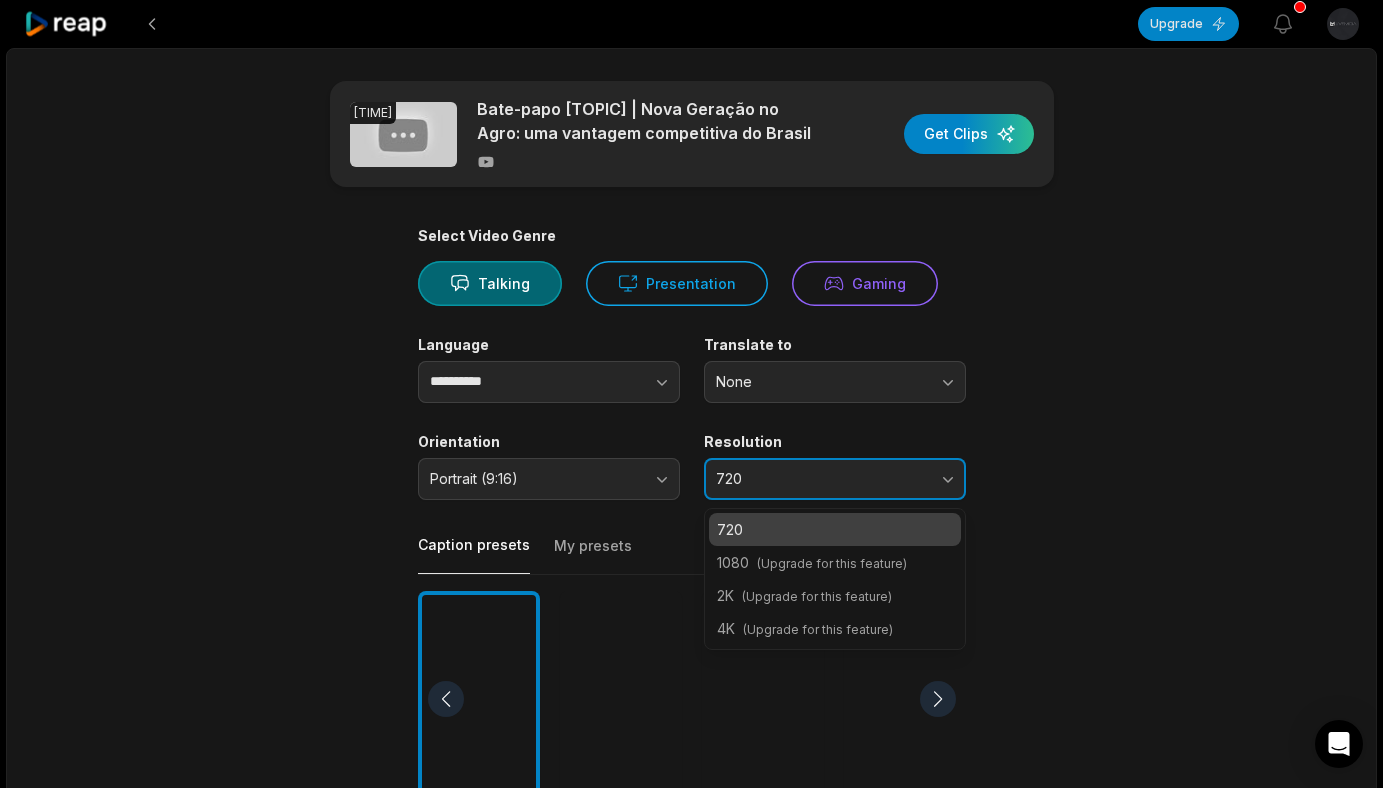 click on "720" at bounding box center (835, 479) 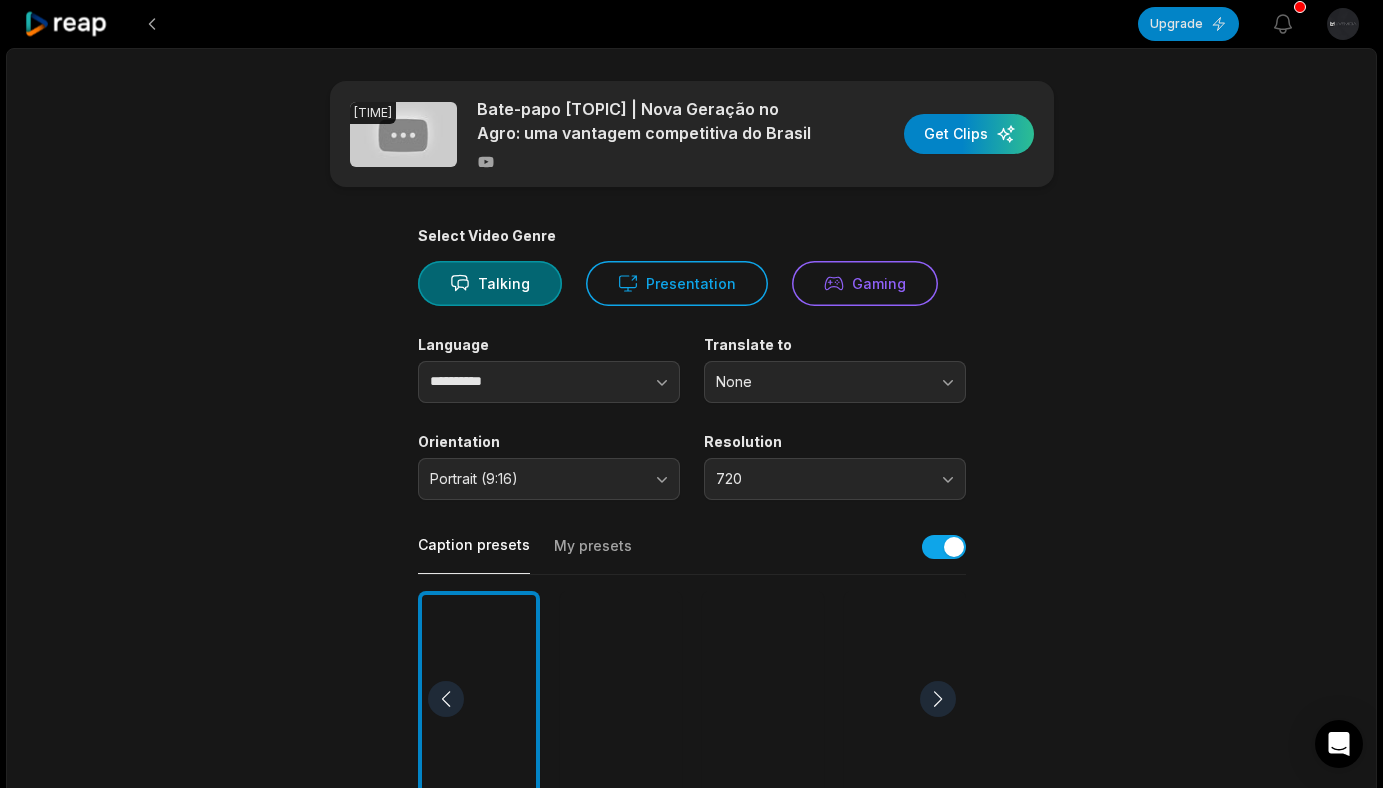click on "[TIME] [TITLE] [GENRE] [LANGUAGE] [ORIENTATION] [RESOLUTION] [CAPTION_PRESETS] [PRESETS] [PROCESSING_TIME] [CLIP_LENGTH] [CLIP_TOPICS] [SPECIFIC_TOPICS]" at bounding box center [692, 693] 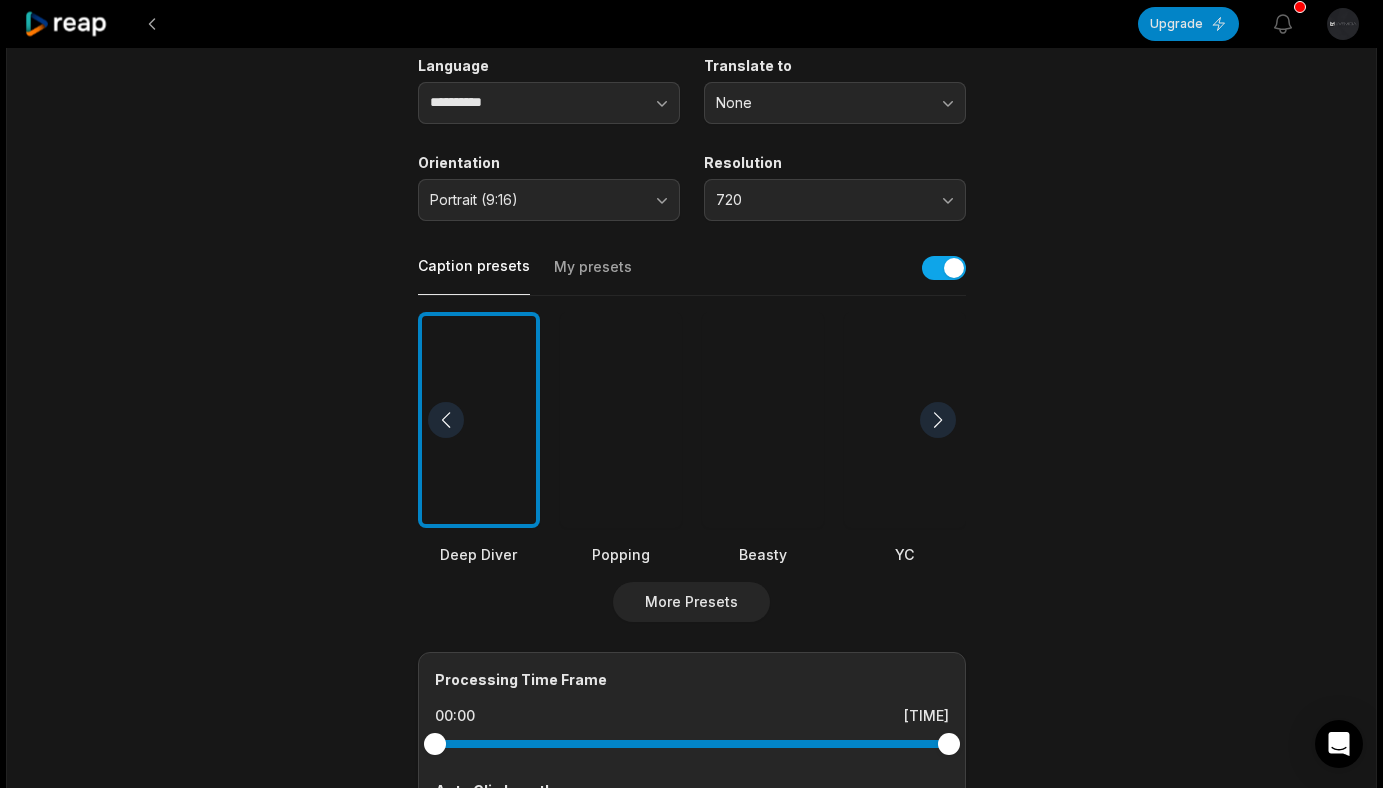 scroll, scrollTop: 281, scrollLeft: 0, axis: vertical 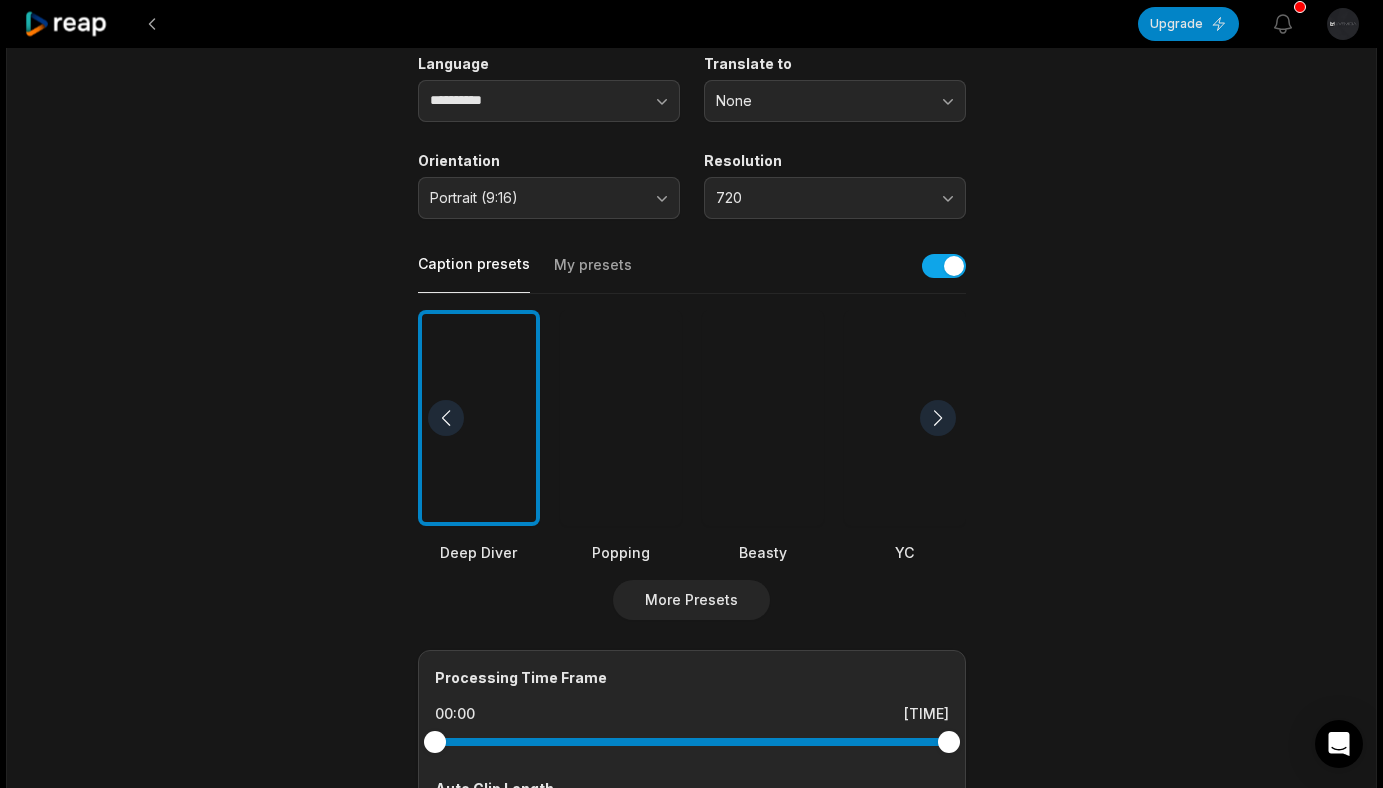 click at bounding box center (938, 418) 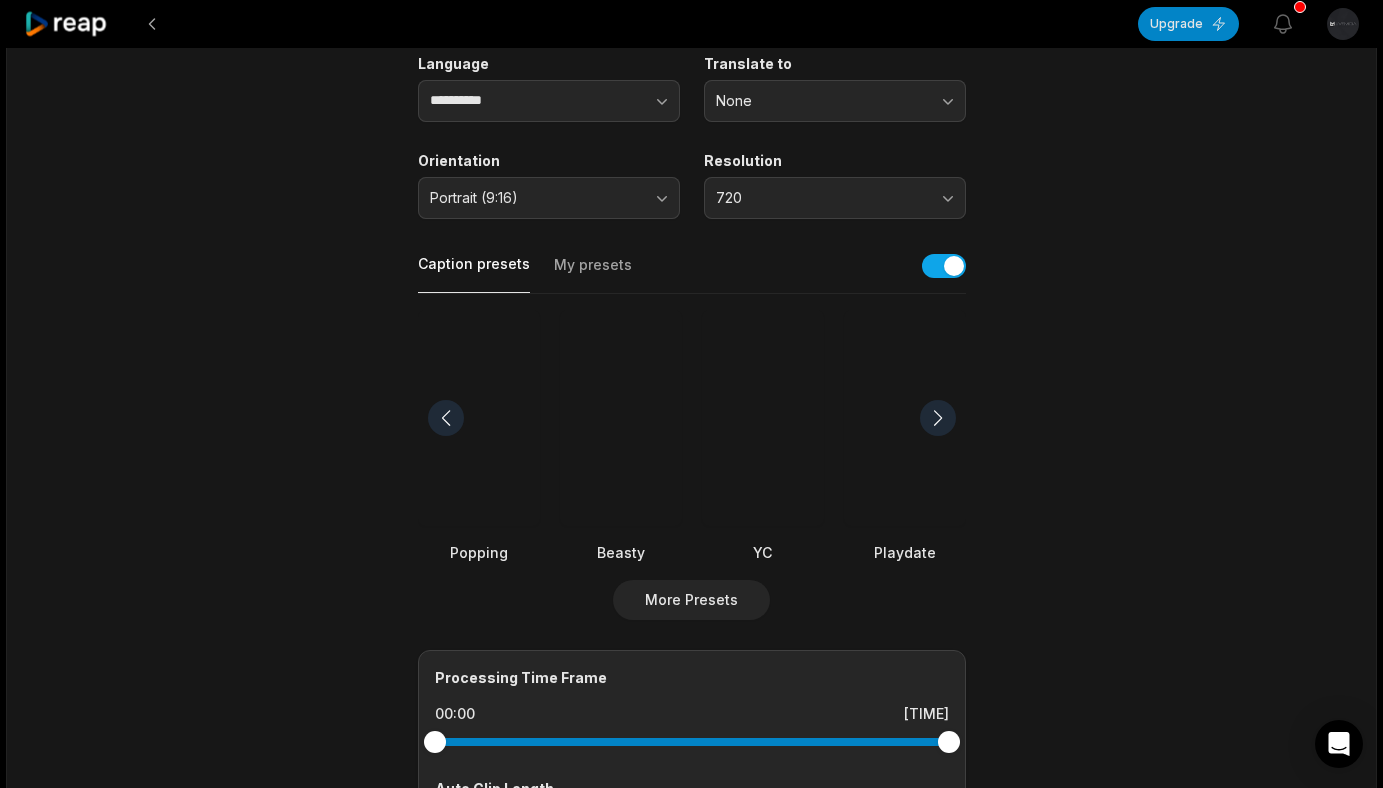 click at bounding box center [938, 418] 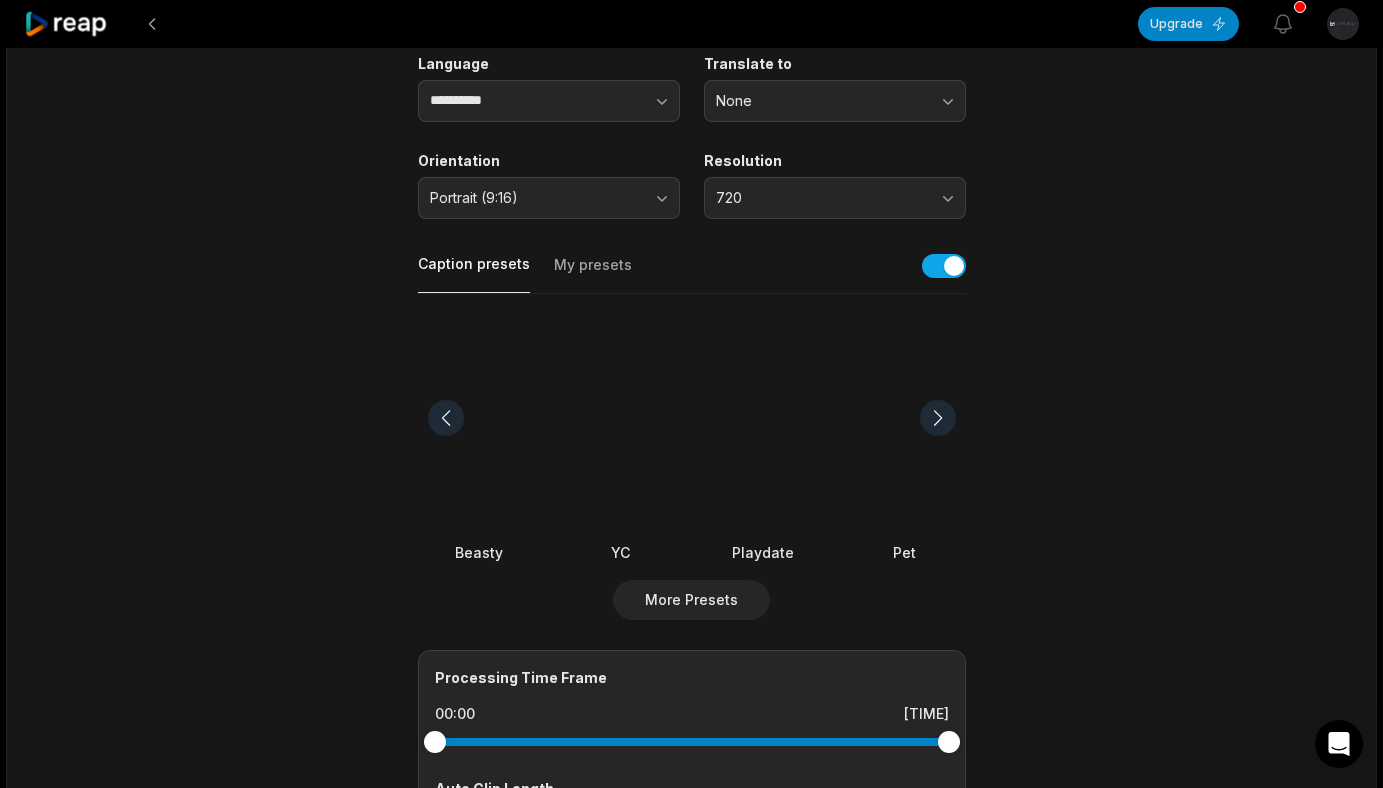 click at bounding box center (938, 418) 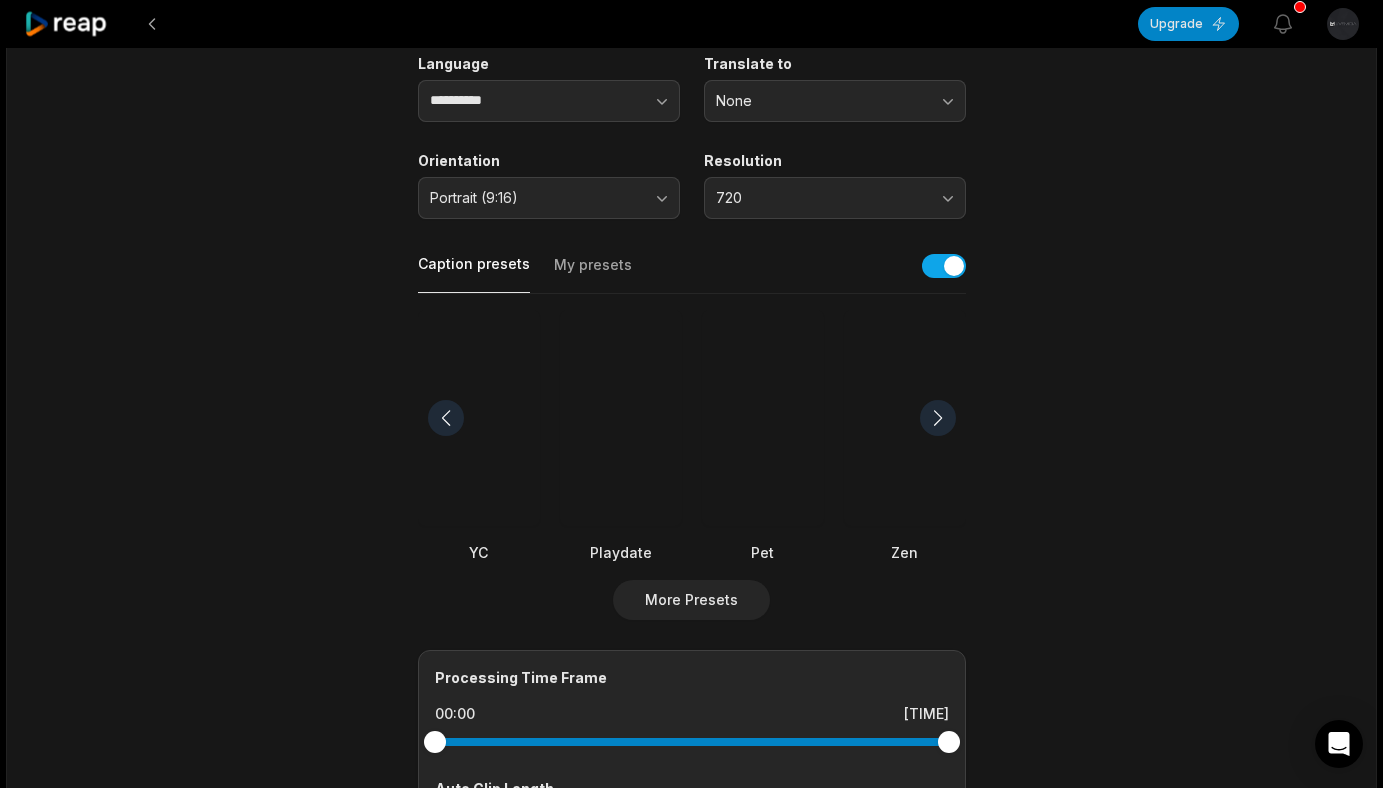 click at bounding box center [938, 418] 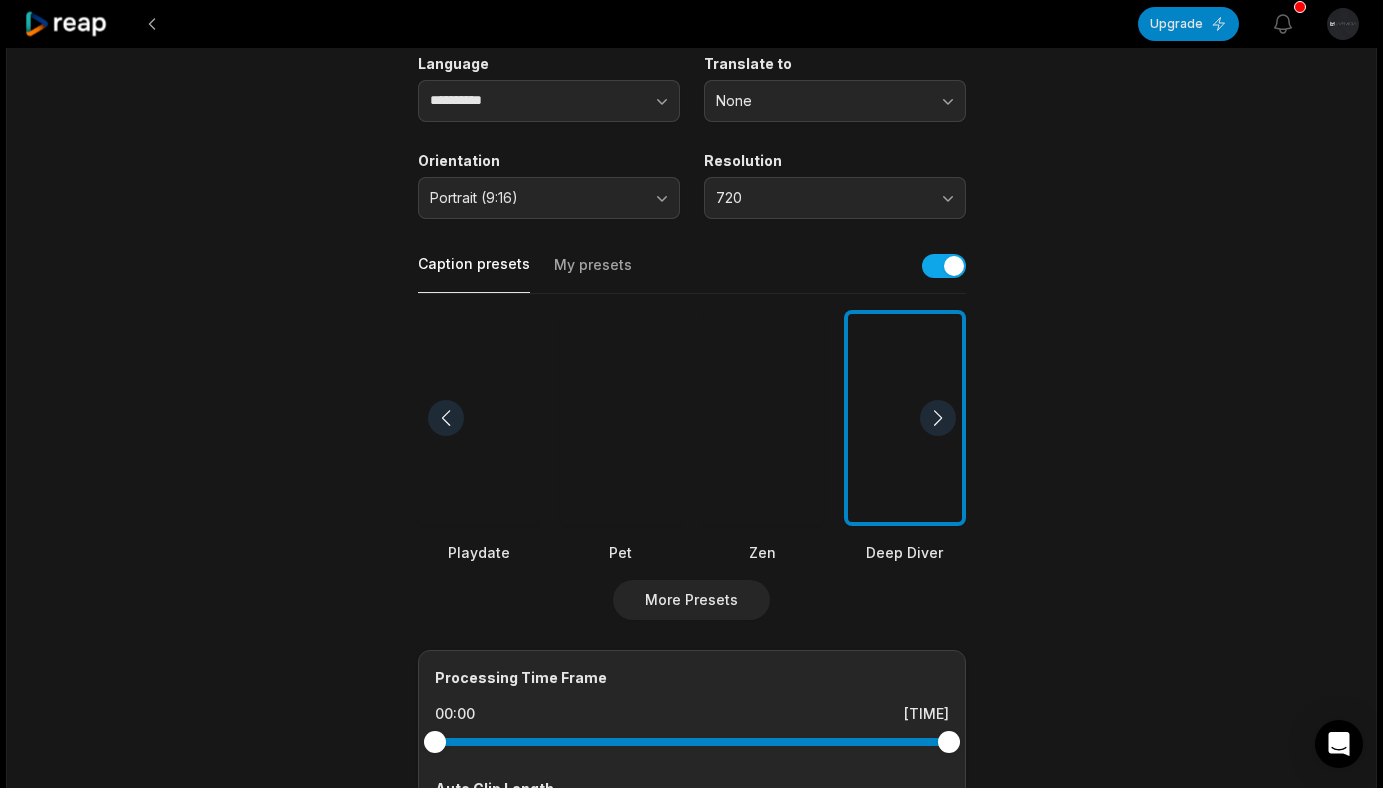 click at bounding box center (621, 418) 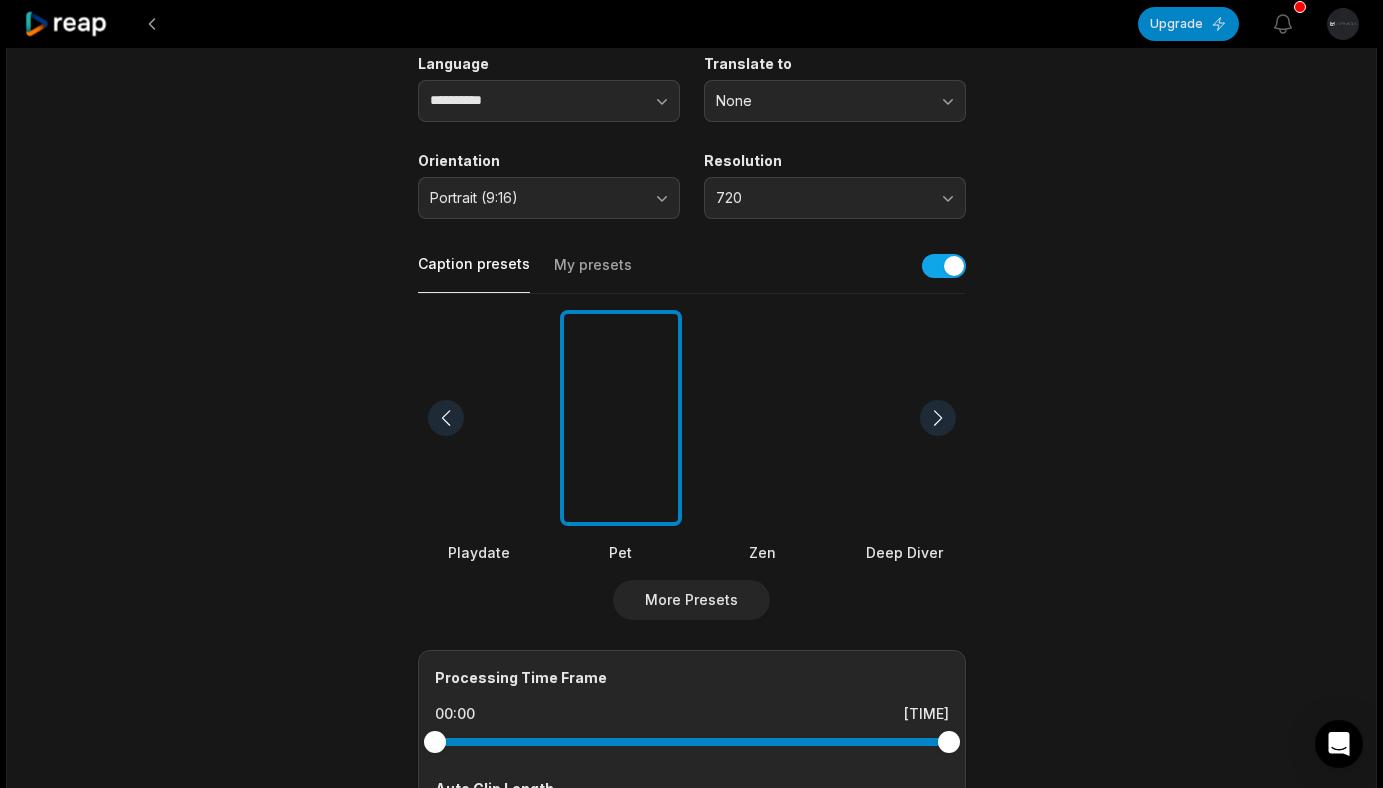 click at bounding box center [621, 418] 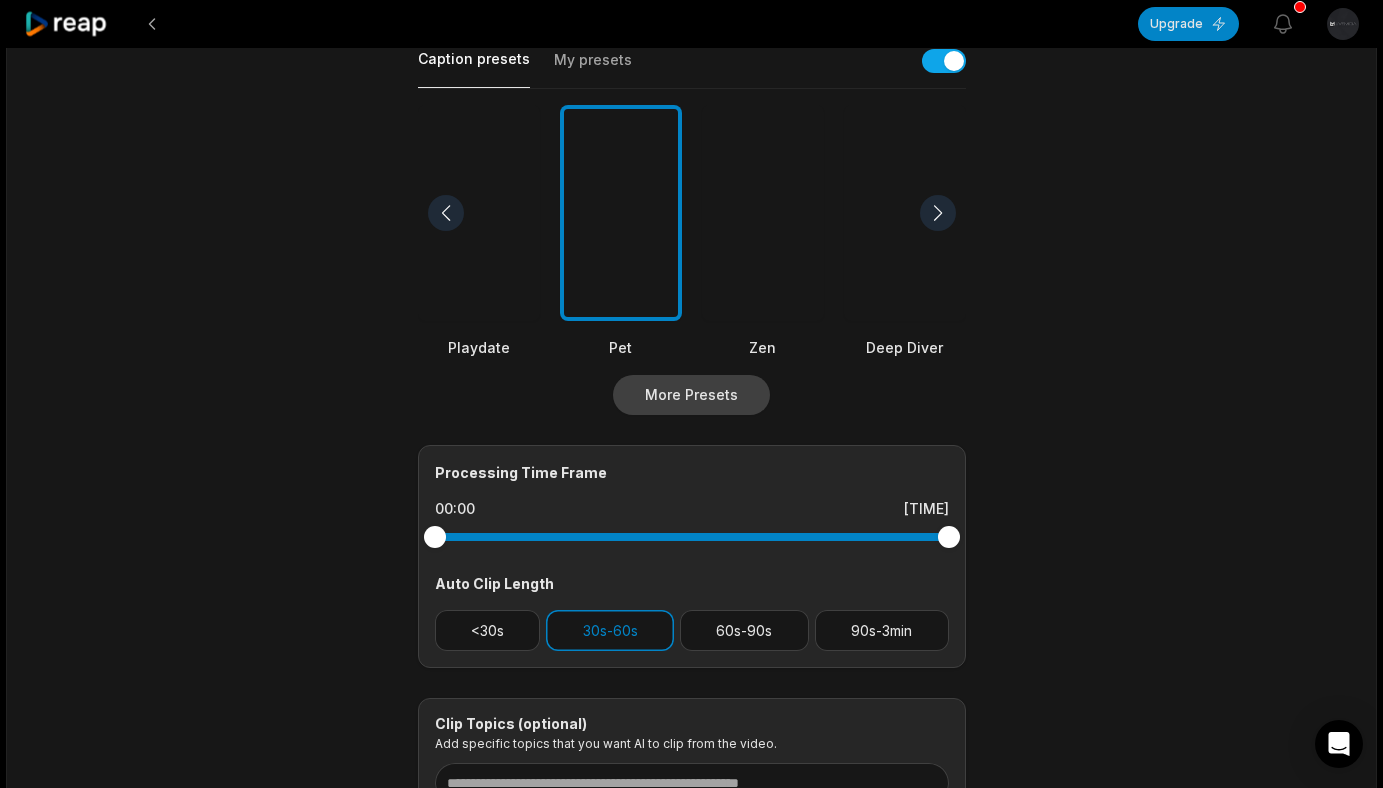 scroll, scrollTop: 489, scrollLeft: 0, axis: vertical 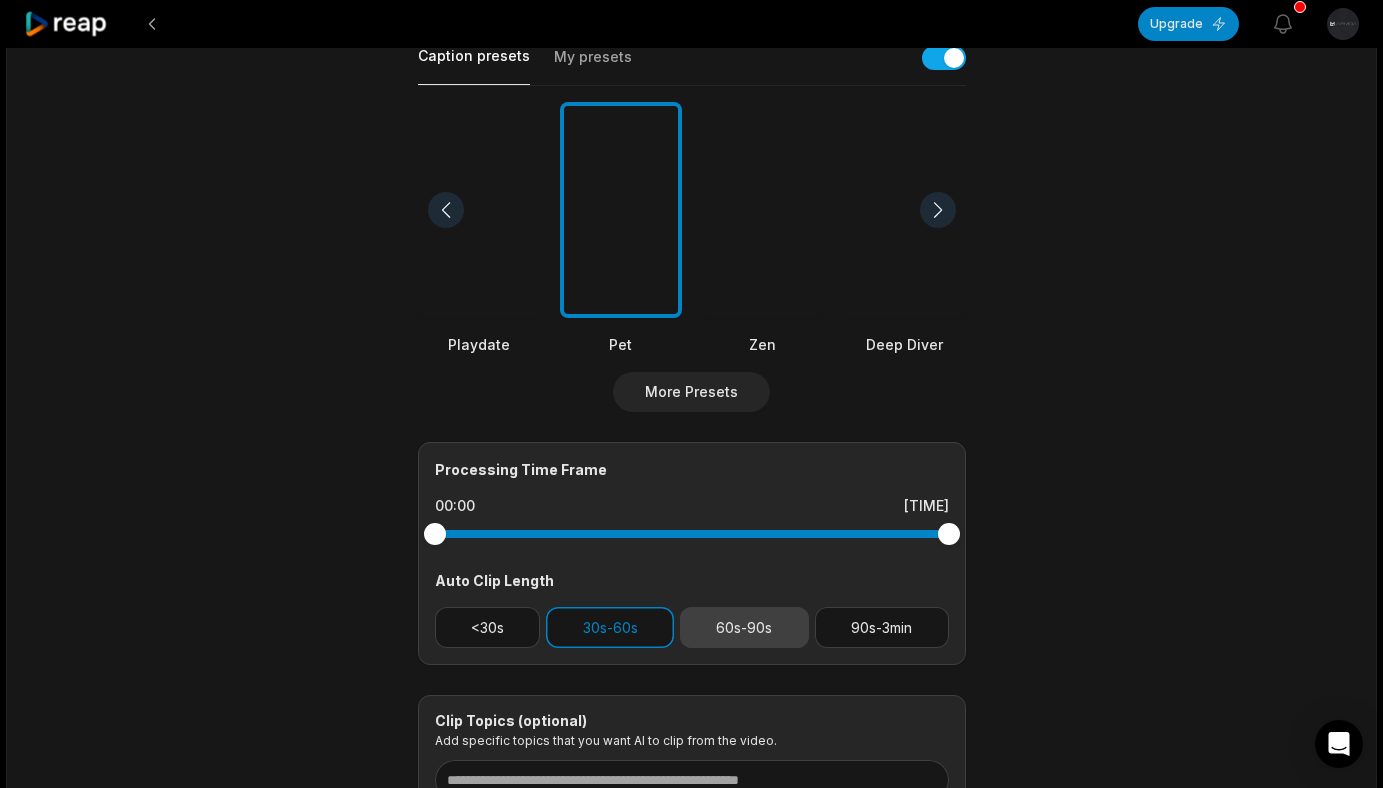 click on "60s-90s" at bounding box center [744, 627] 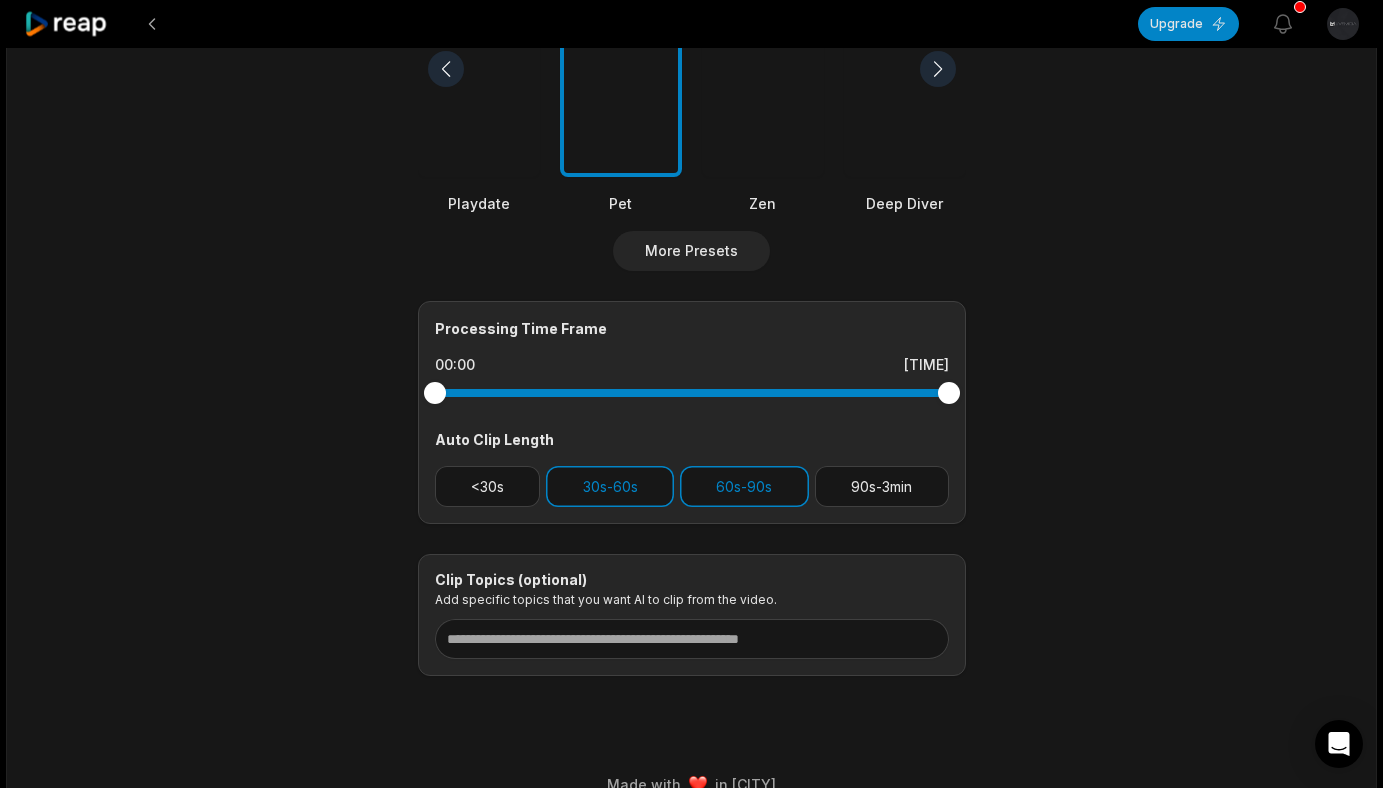 scroll, scrollTop: 662, scrollLeft: 0, axis: vertical 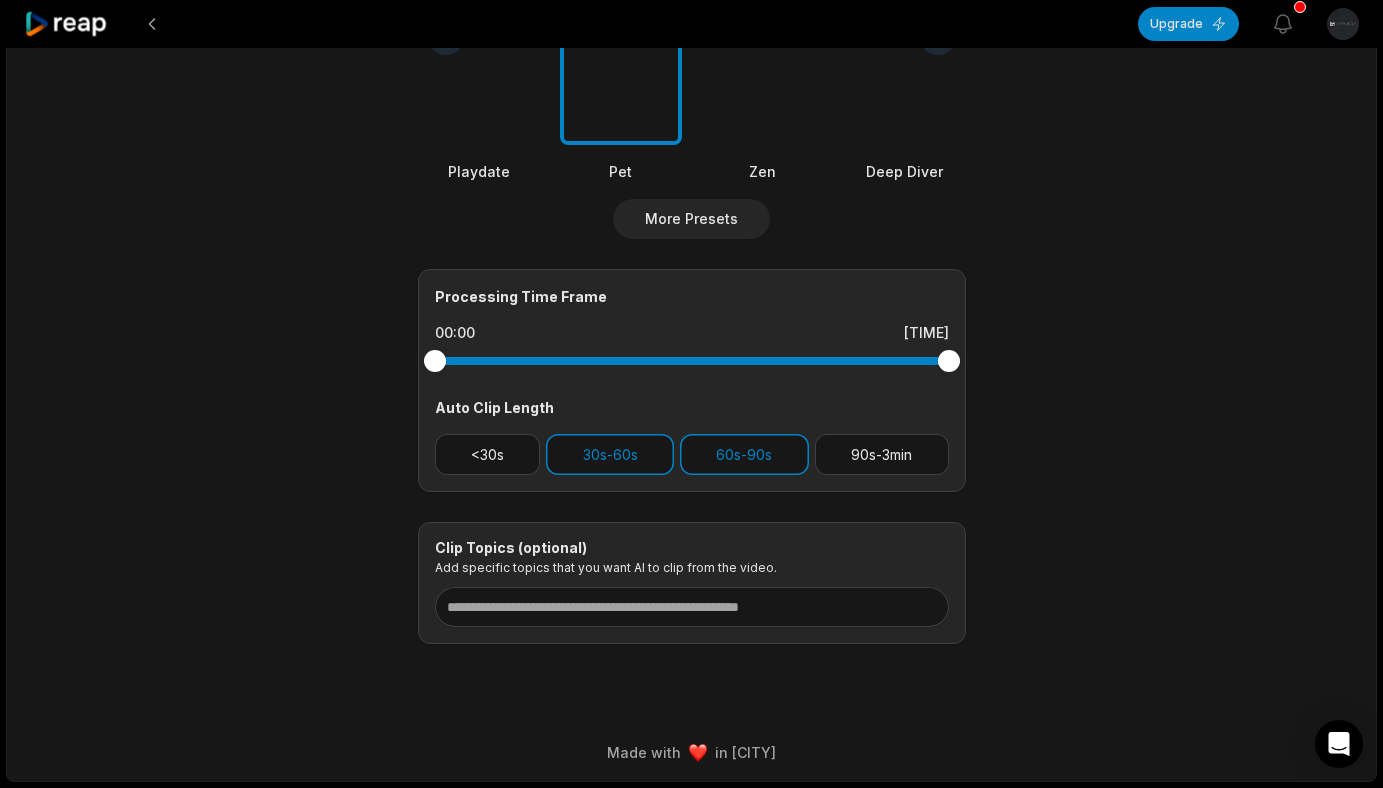click on "[TIME] [TITLE] [GENRE] [LANGUAGE] [ORIENTATION] [RESOLUTION] [CAPTION_PRESETS] [PRESETS] [PROCESSING_TIME] [CLIP_LENGTH] [CLIP_TOPICS] [MADE_WITH] in [CITY]" at bounding box center [691, 84] 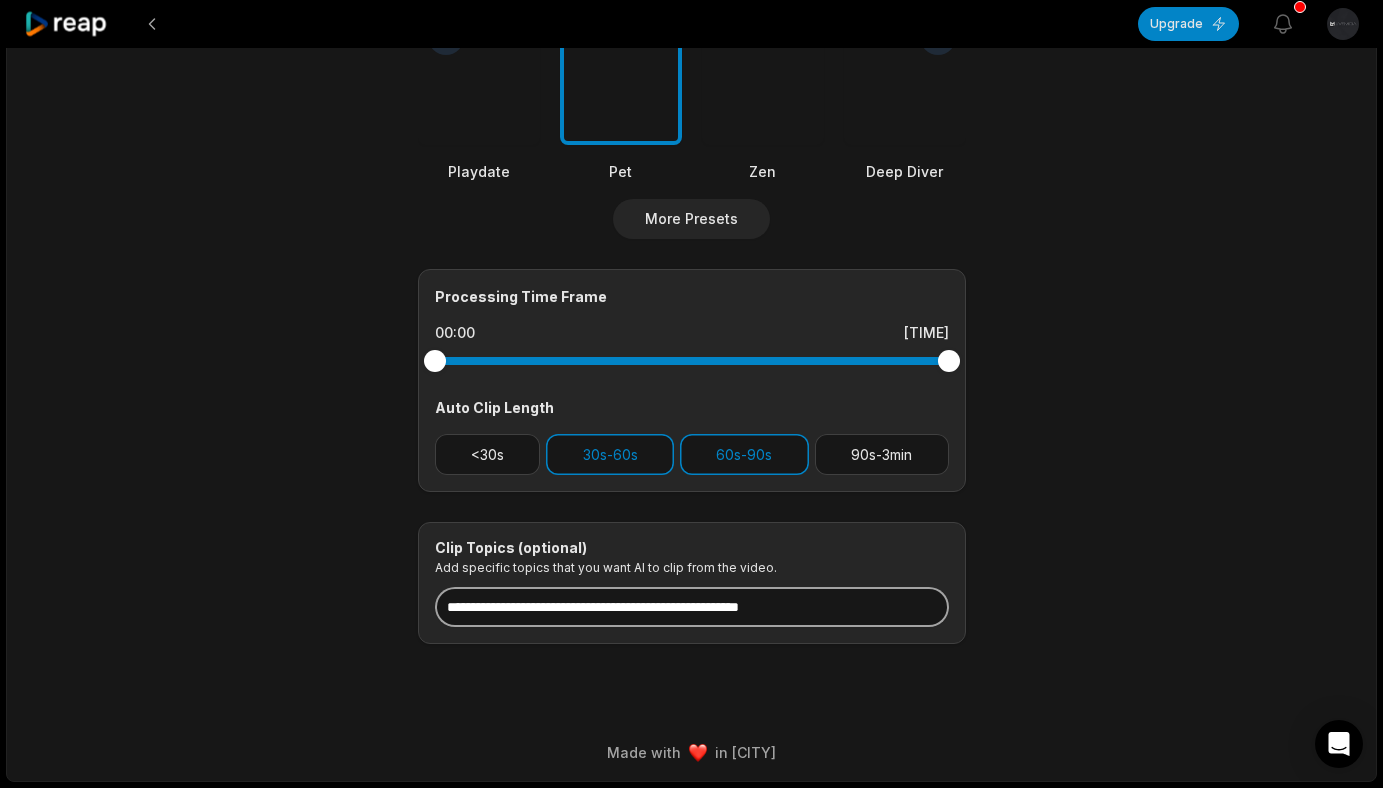 click at bounding box center [692, 607] 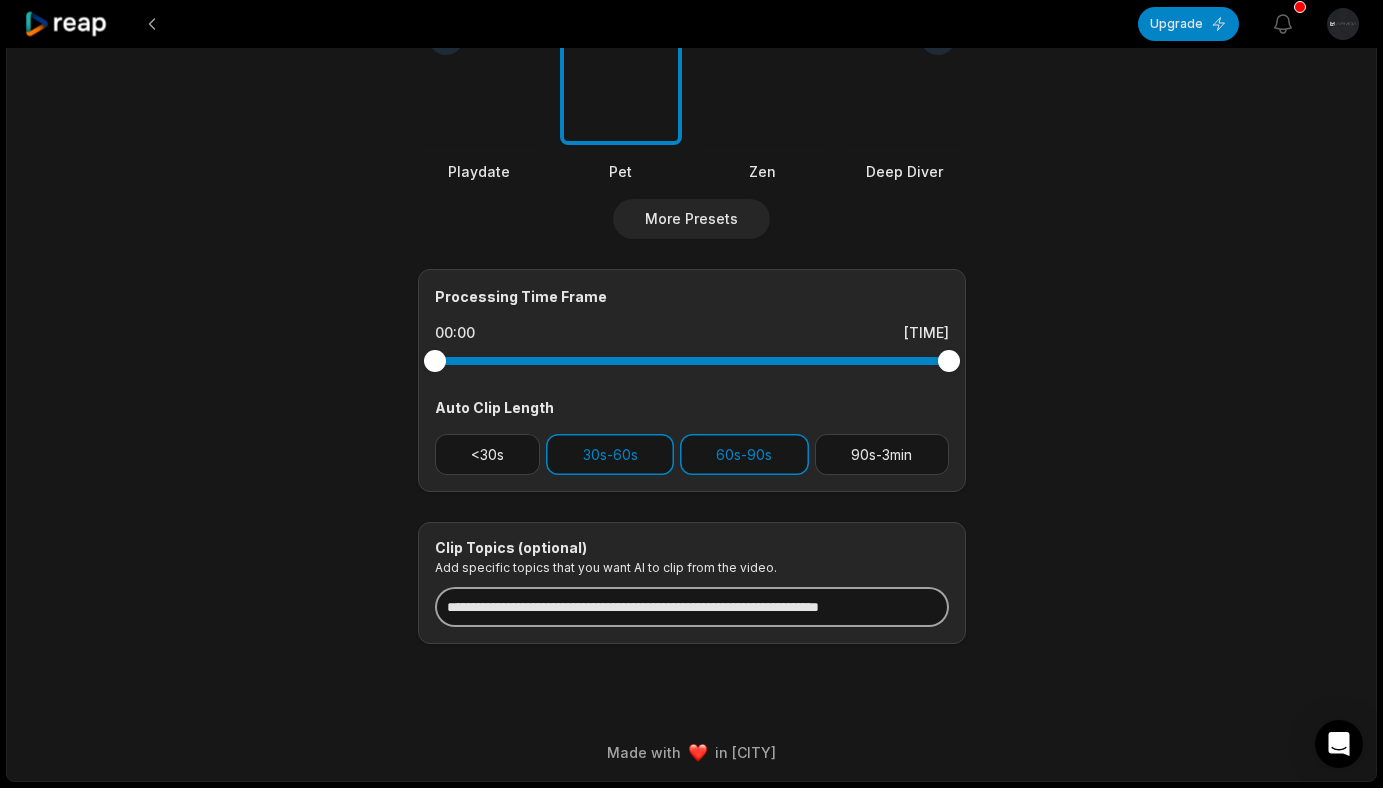 scroll, scrollTop: 0, scrollLeft: 42, axis: horizontal 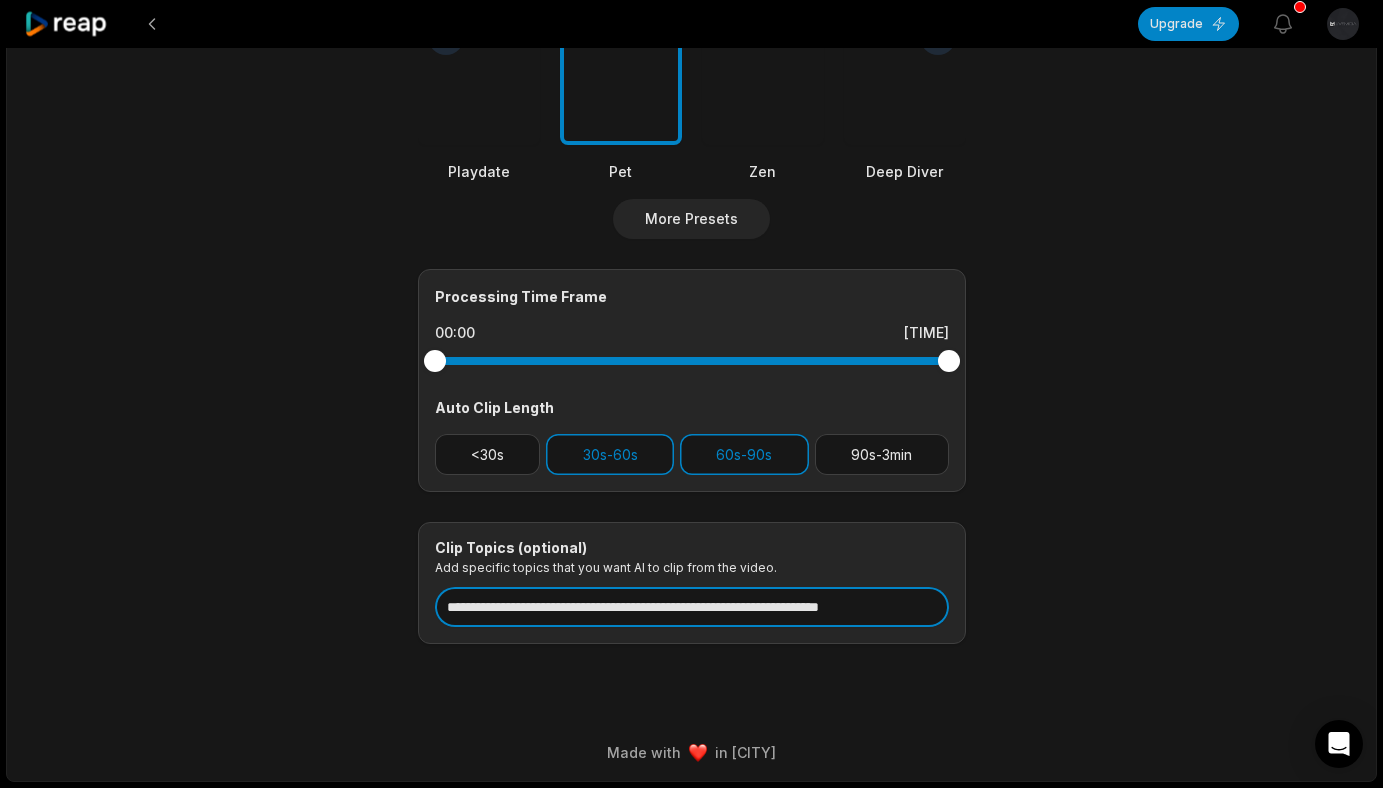 type on "**********" 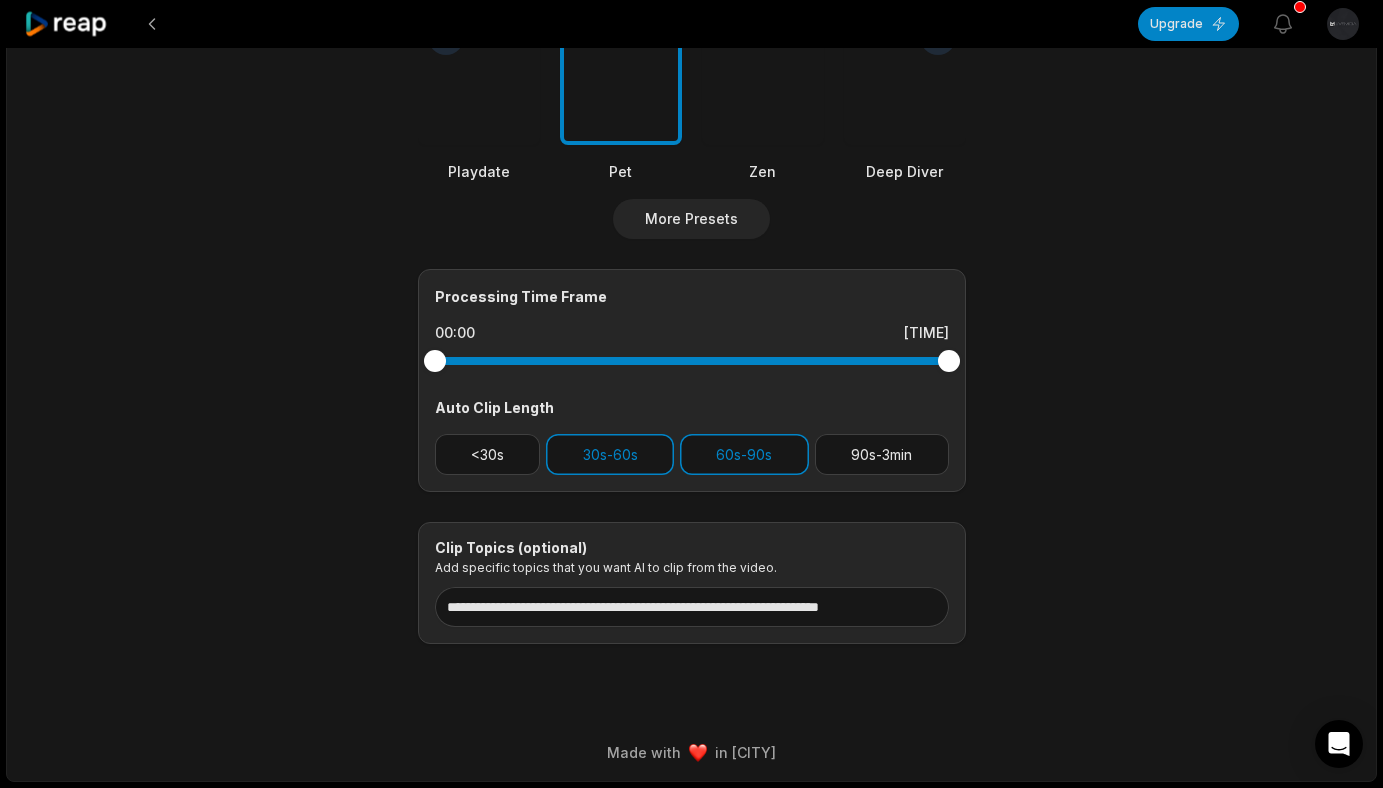 click on "[TIME] [TITLE] [GENRE] [LANGUAGE] [ORIENTATION] [RESOLUTION] [CAPTION_PRESETS] [PRESETS] [PROCESSING_TIME] [CLIP_LENGTH] [CLIP_TOPICS] [SPECIFIC_TOPICS]" at bounding box center [692, 31] 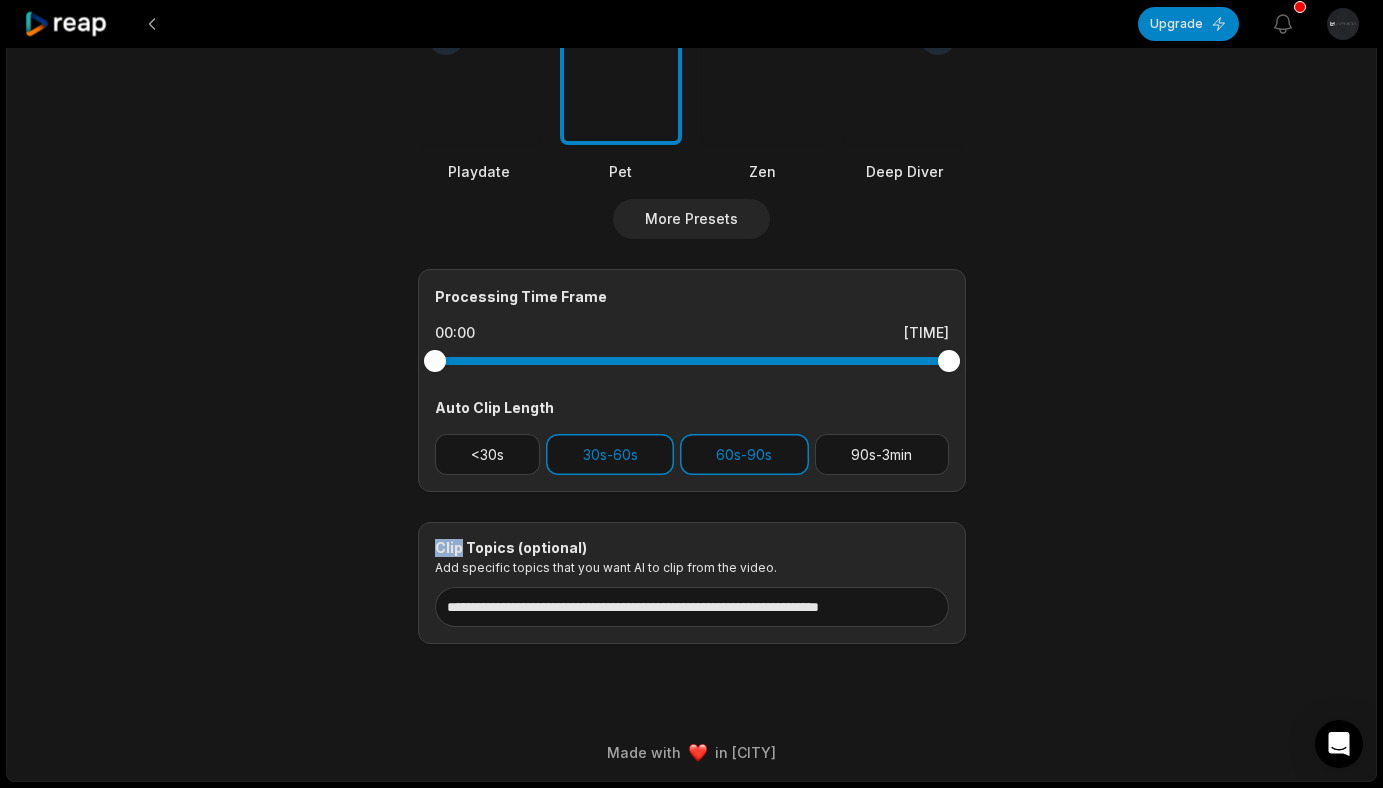 scroll, scrollTop: 0, scrollLeft: 0, axis: both 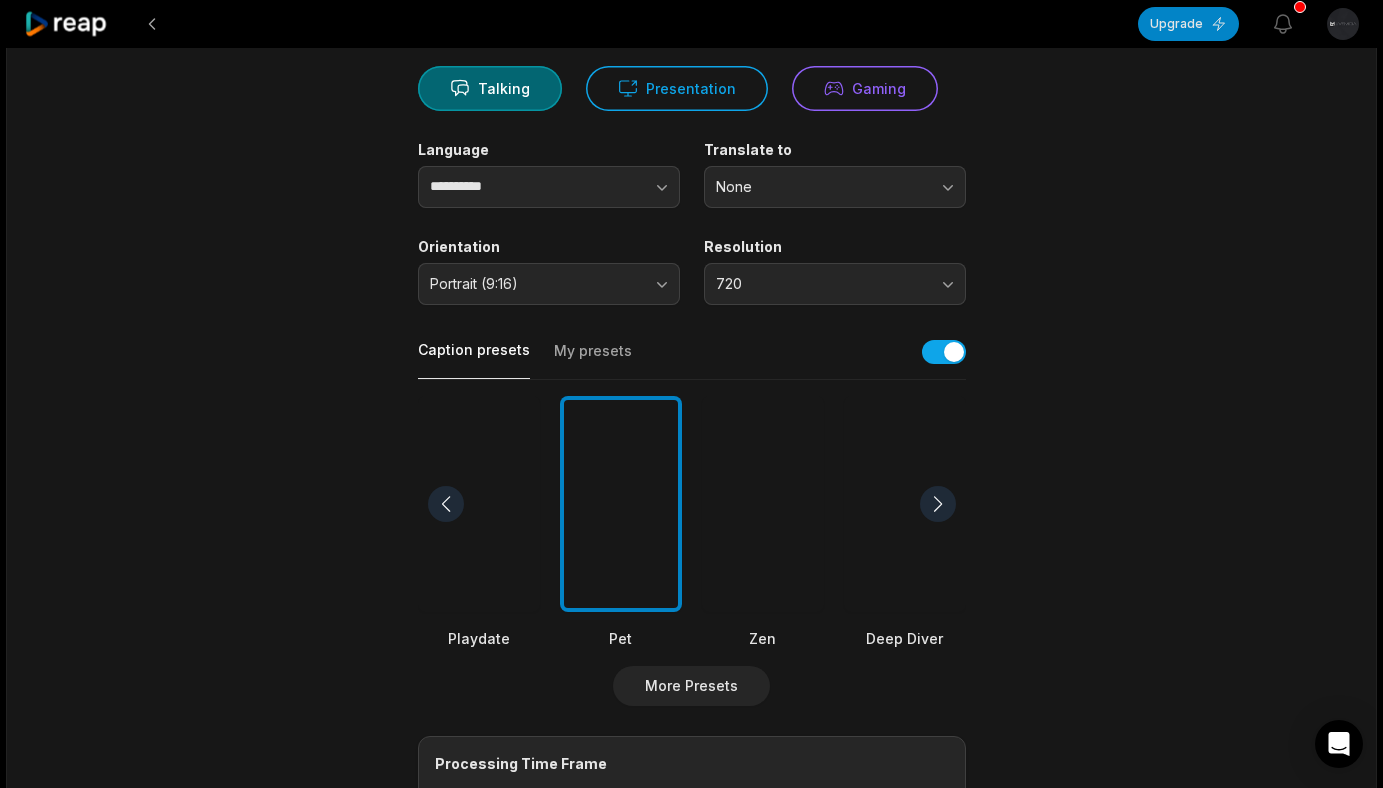 click at bounding box center (621, 504) 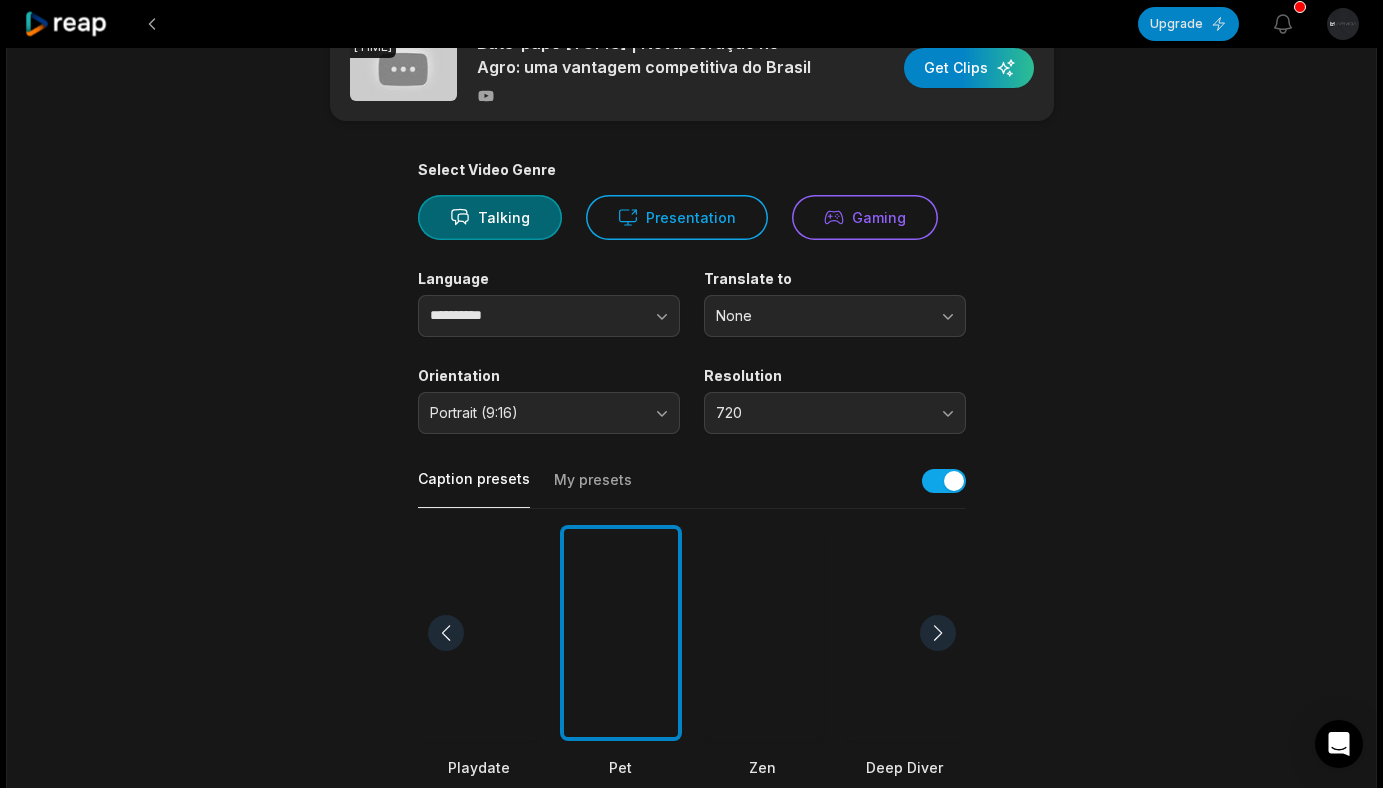 scroll, scrollTop: 0, scrollLeft: 0, axis: both 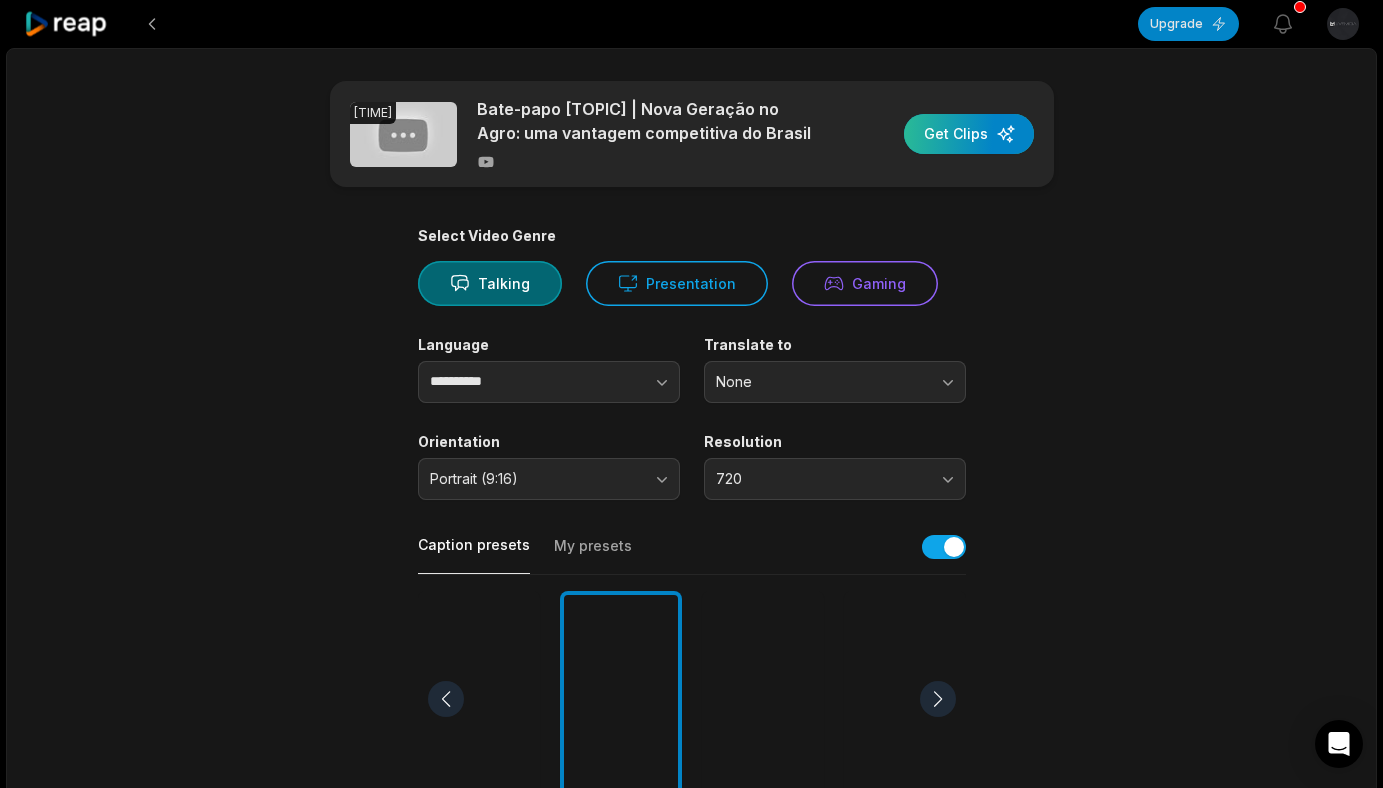 click at bounding box center (969, 134) 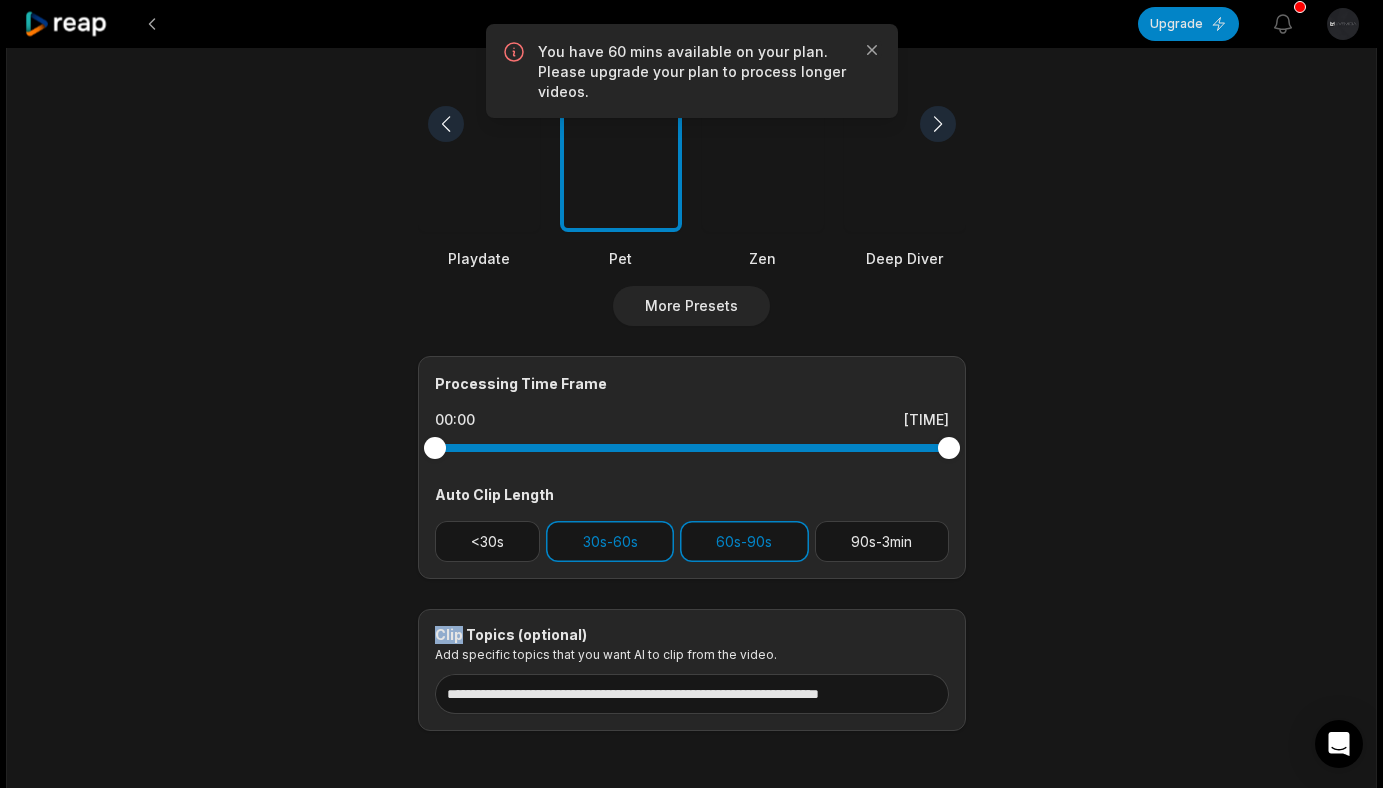 scroll, scrollTop: 577, scrollLeft: 0, axis: vertical 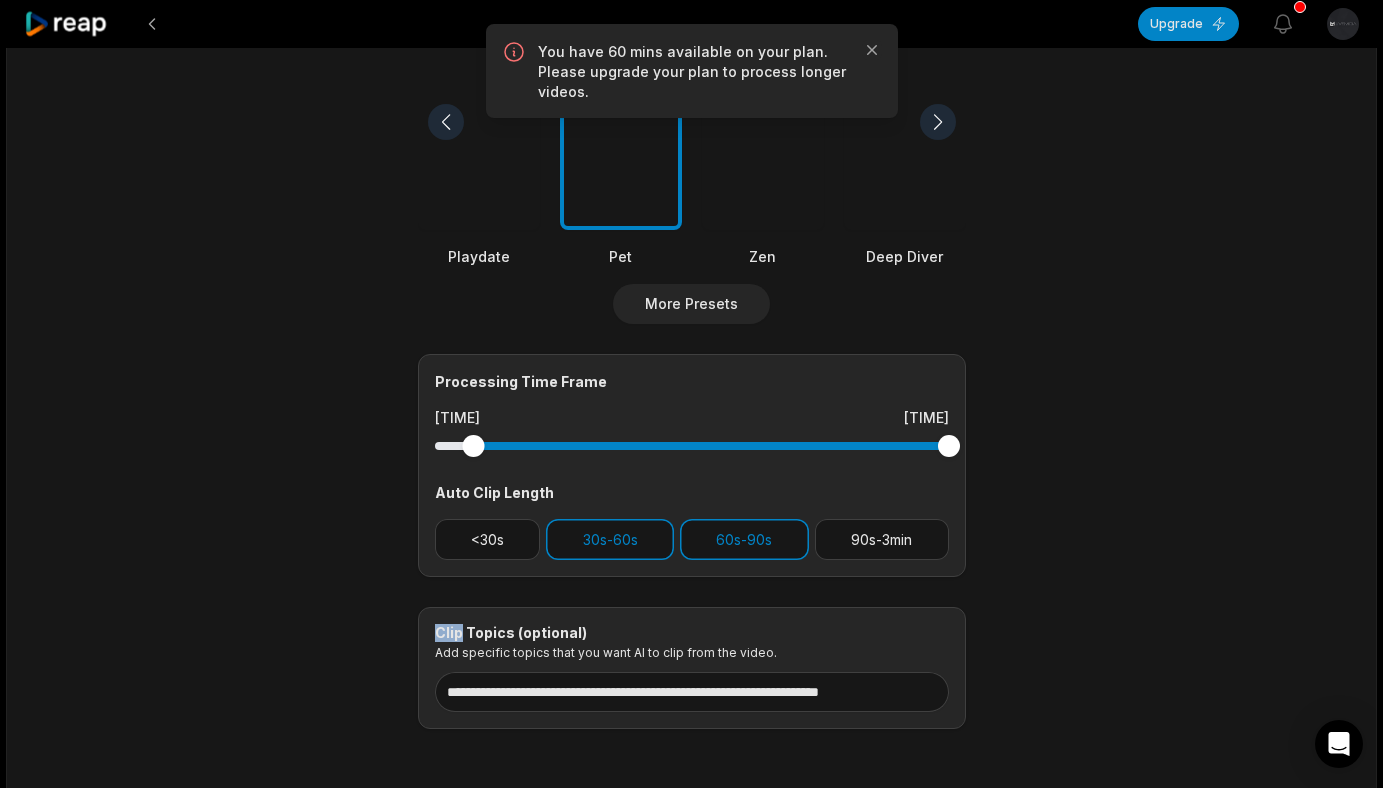drag, startPoint x: 427, startPoint y: 444, endPoint x: 473, endPoint y: 455, distance: 47.296936 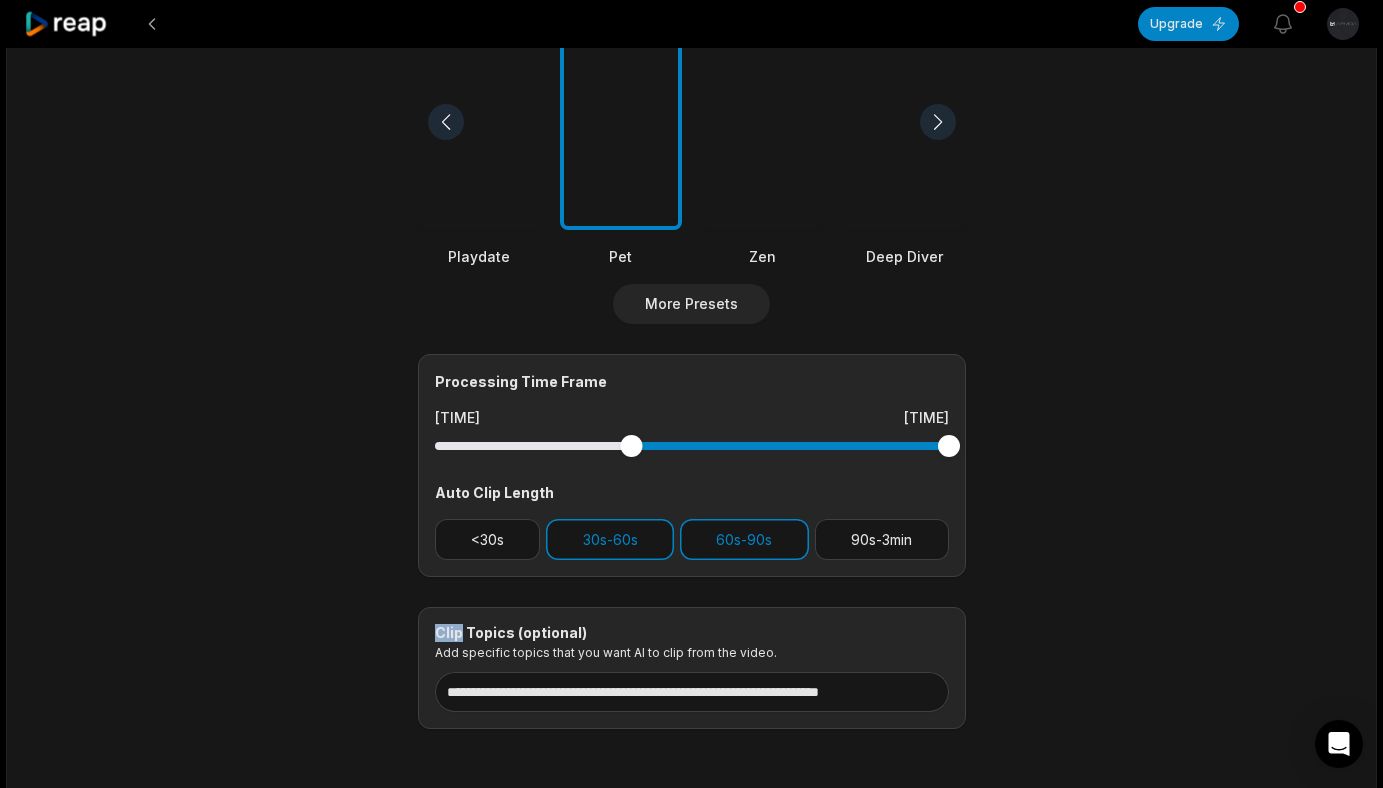 drag, startPoint x: 475, startPoint y: 453, endPoint x: 631, endPoint y: 475, distance: 157.54364 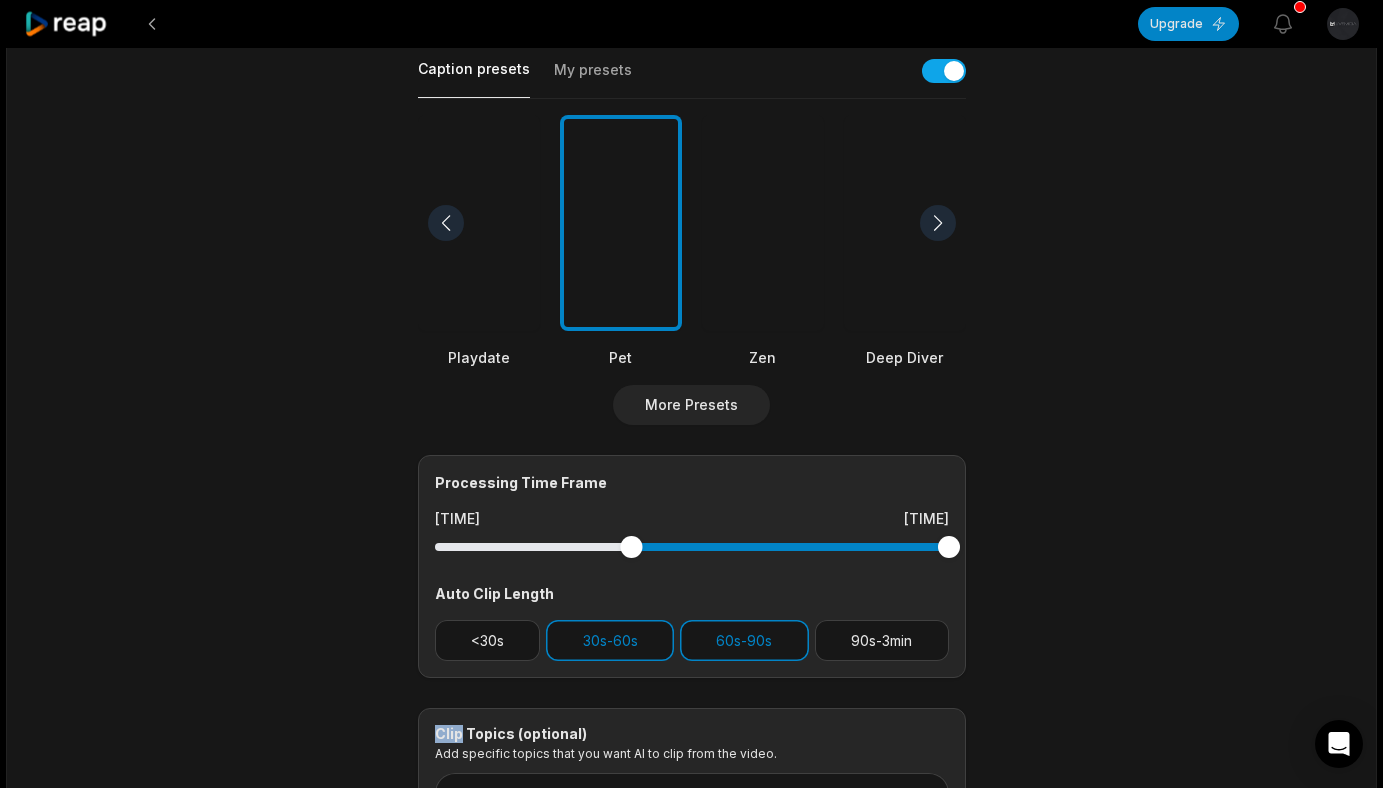 scroll, scrollTop: 574, scrollLeft: 0, axis: vertical 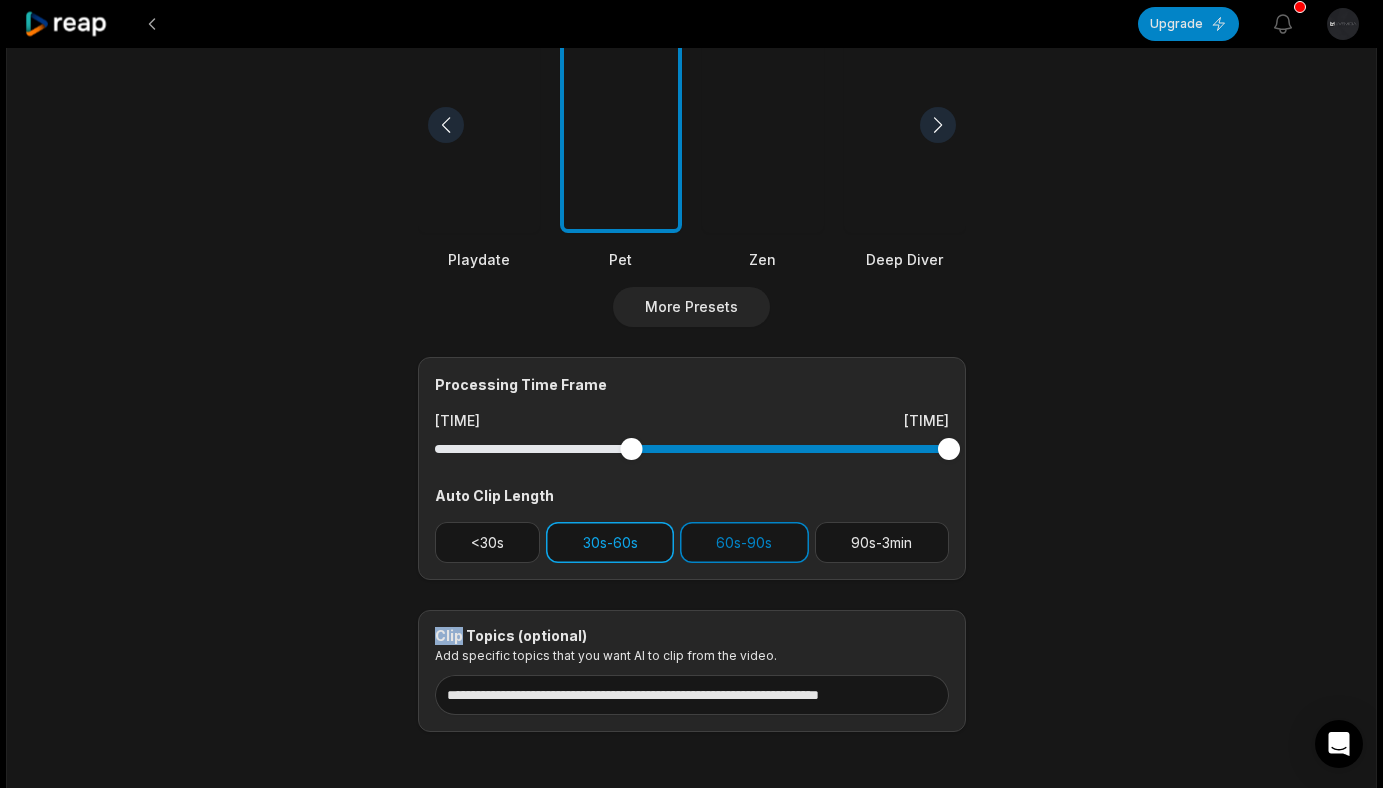 click on "30s-60s" at bounding box center [610, 542] 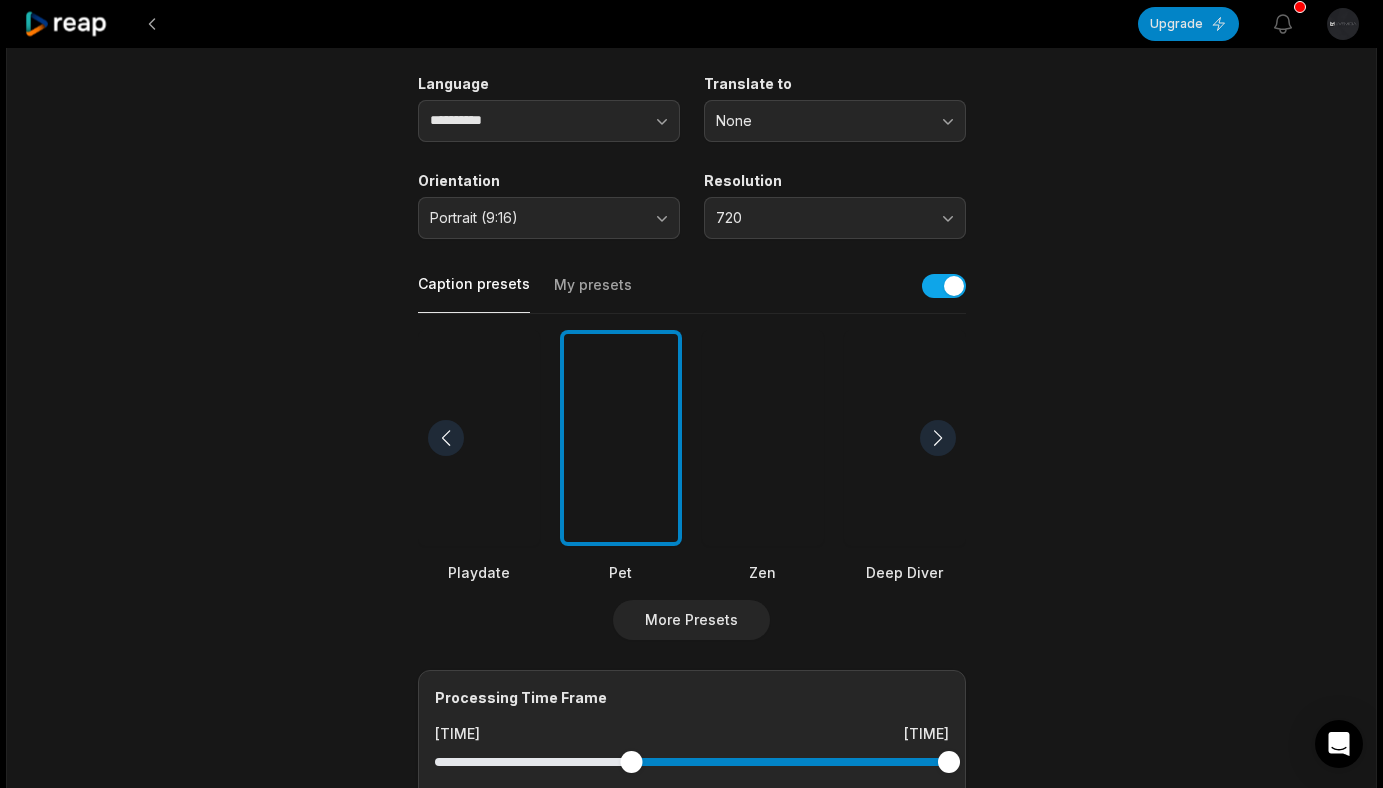 scroll, scrollTop: 0, scrollLeft: 0, axis: both 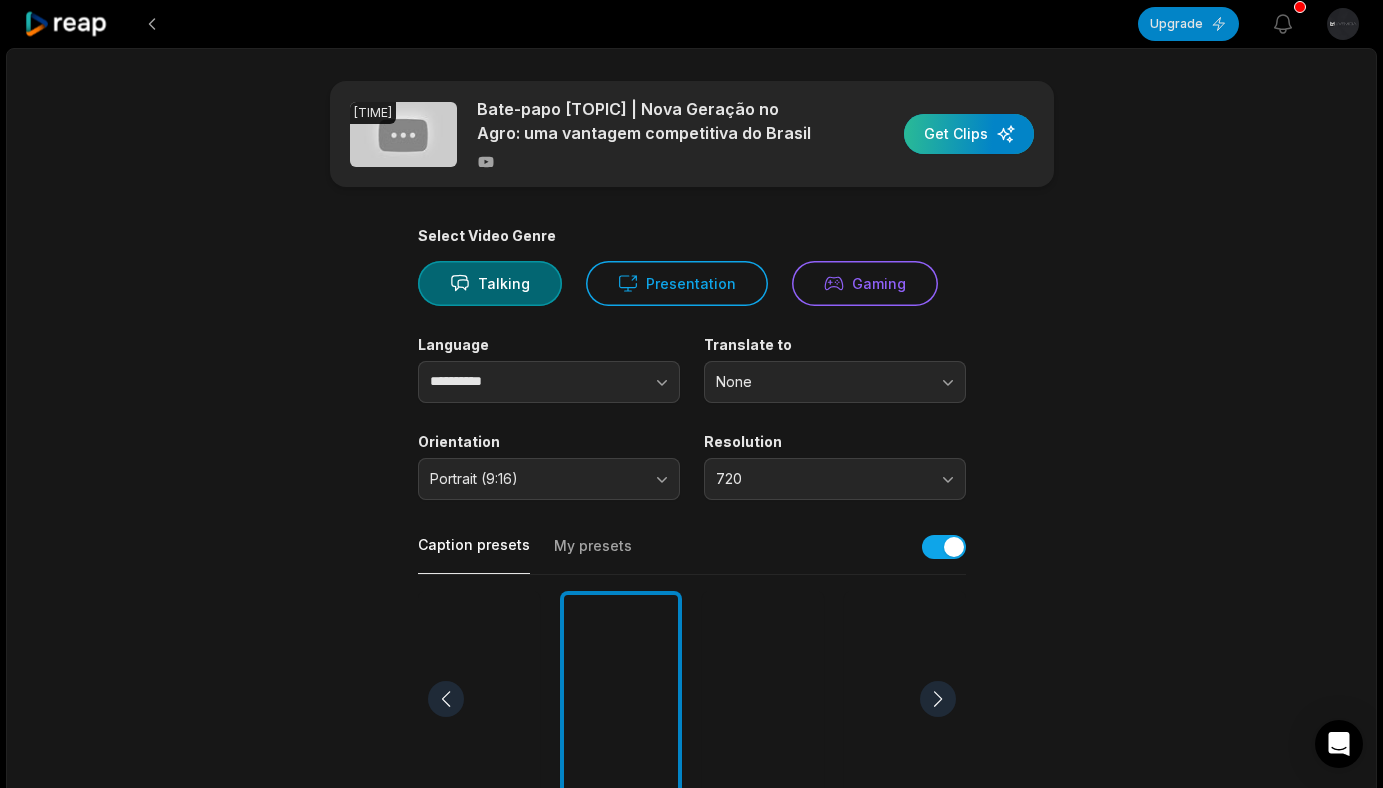 click at bounding box center (969, 134) 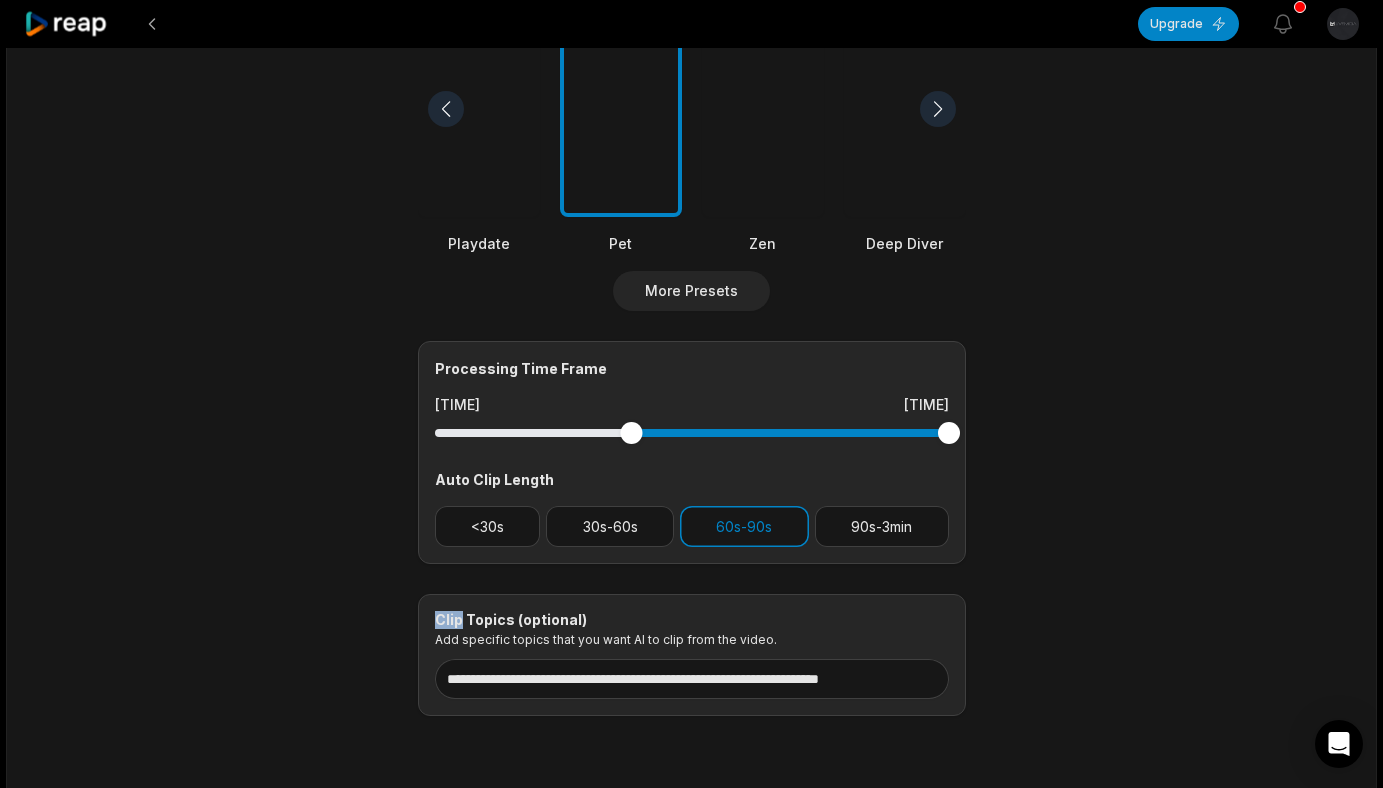 scroll, scrollTop: 662, scrollLeft: 0, axis: vertical 